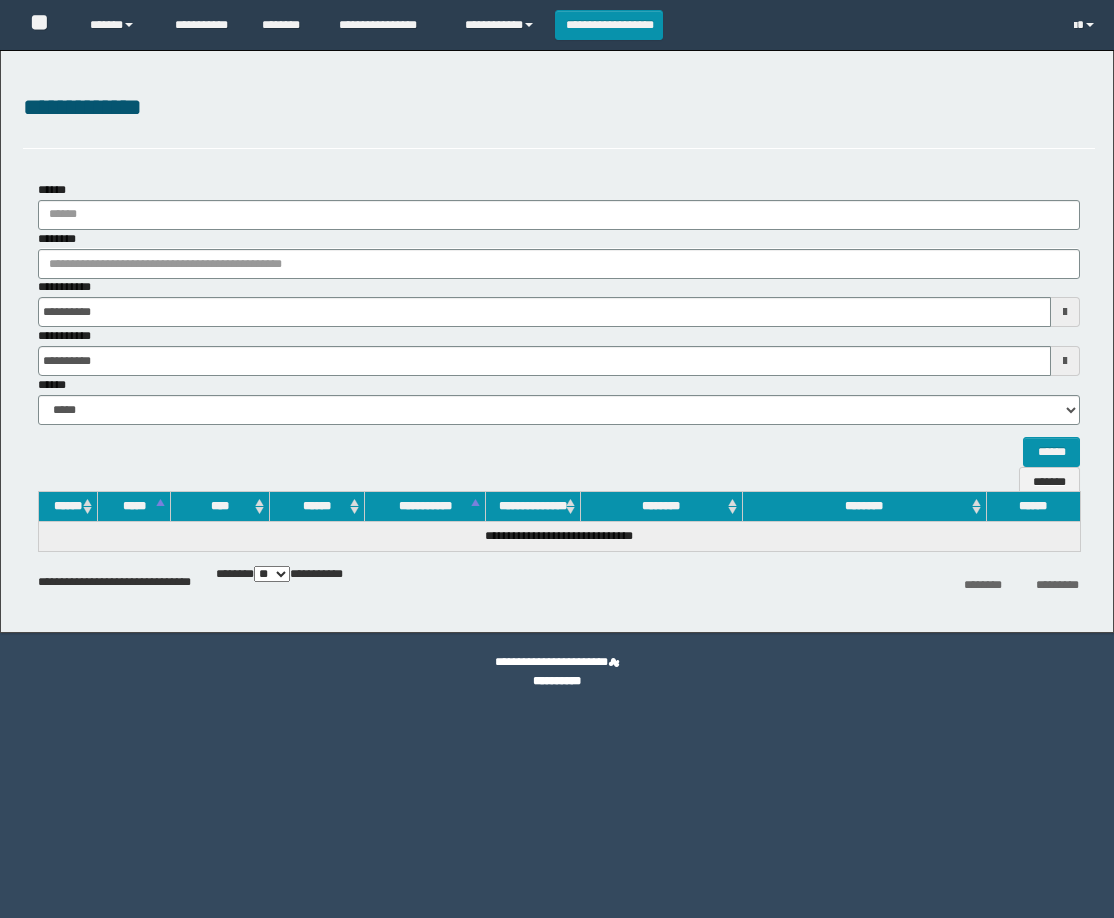 scroll, scrollTop: 0, scrollLeft: 0, axis: both 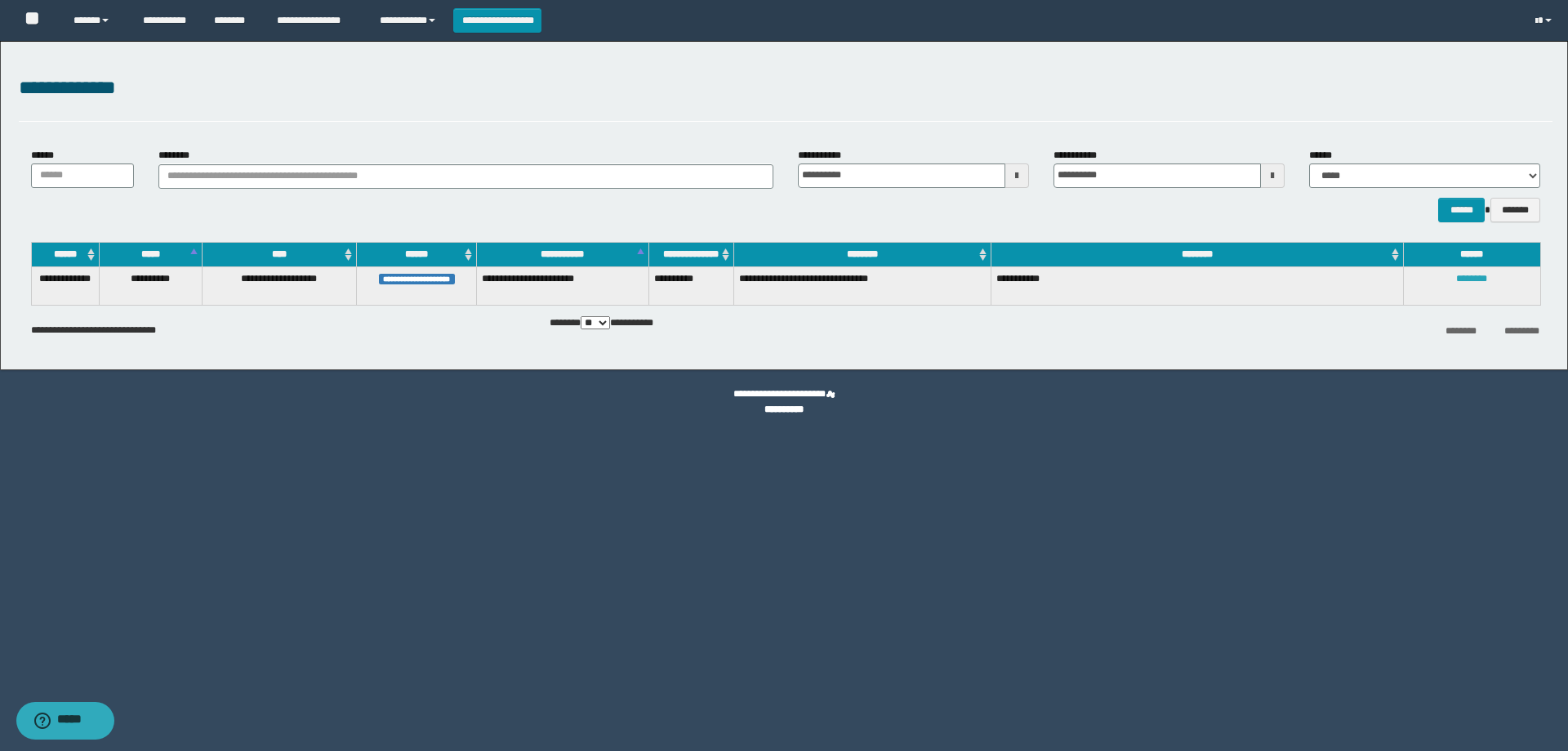 click on "********" at bounding box center [1472, 279] 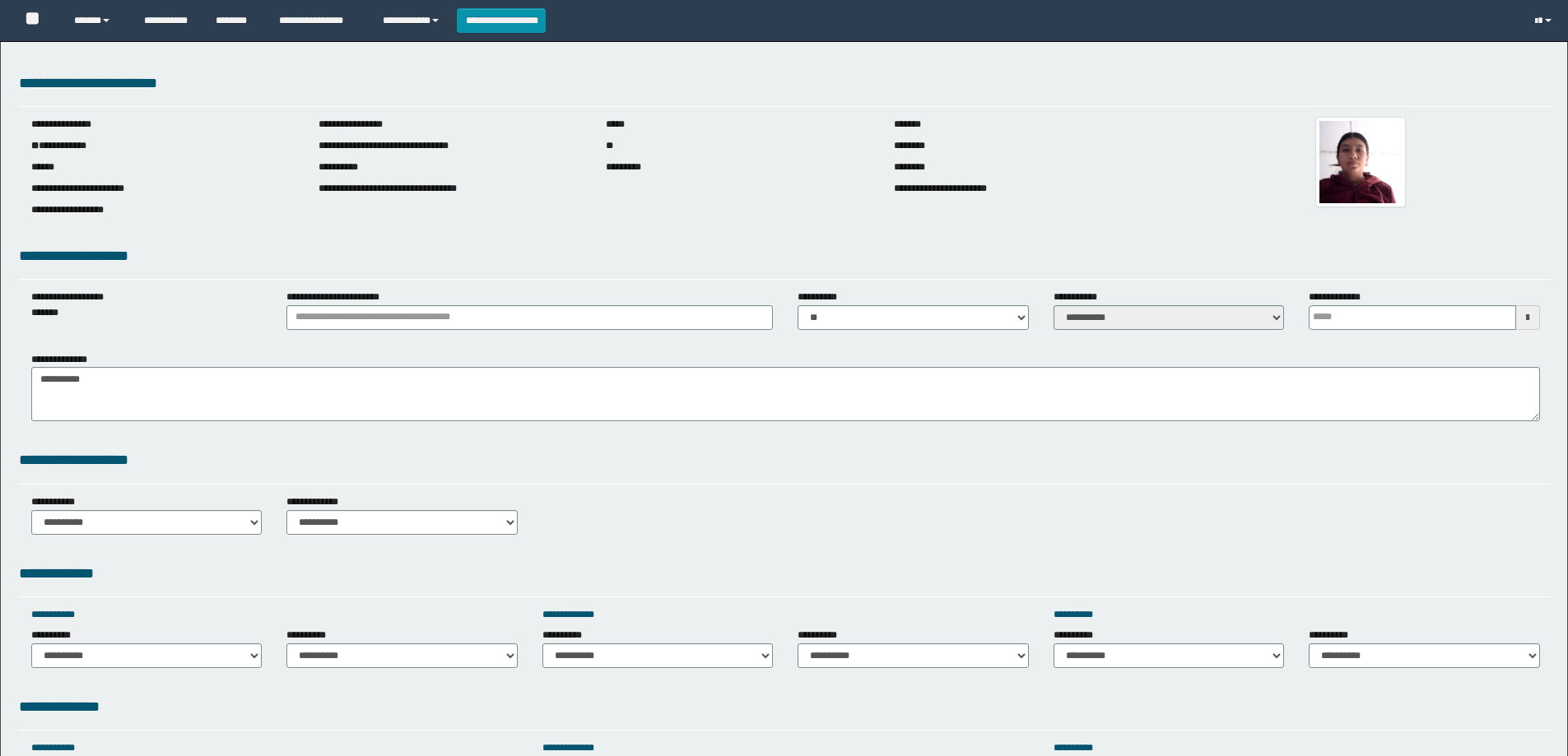 scroll, scrollTop: 0, scrollLeft: 0, axis: both 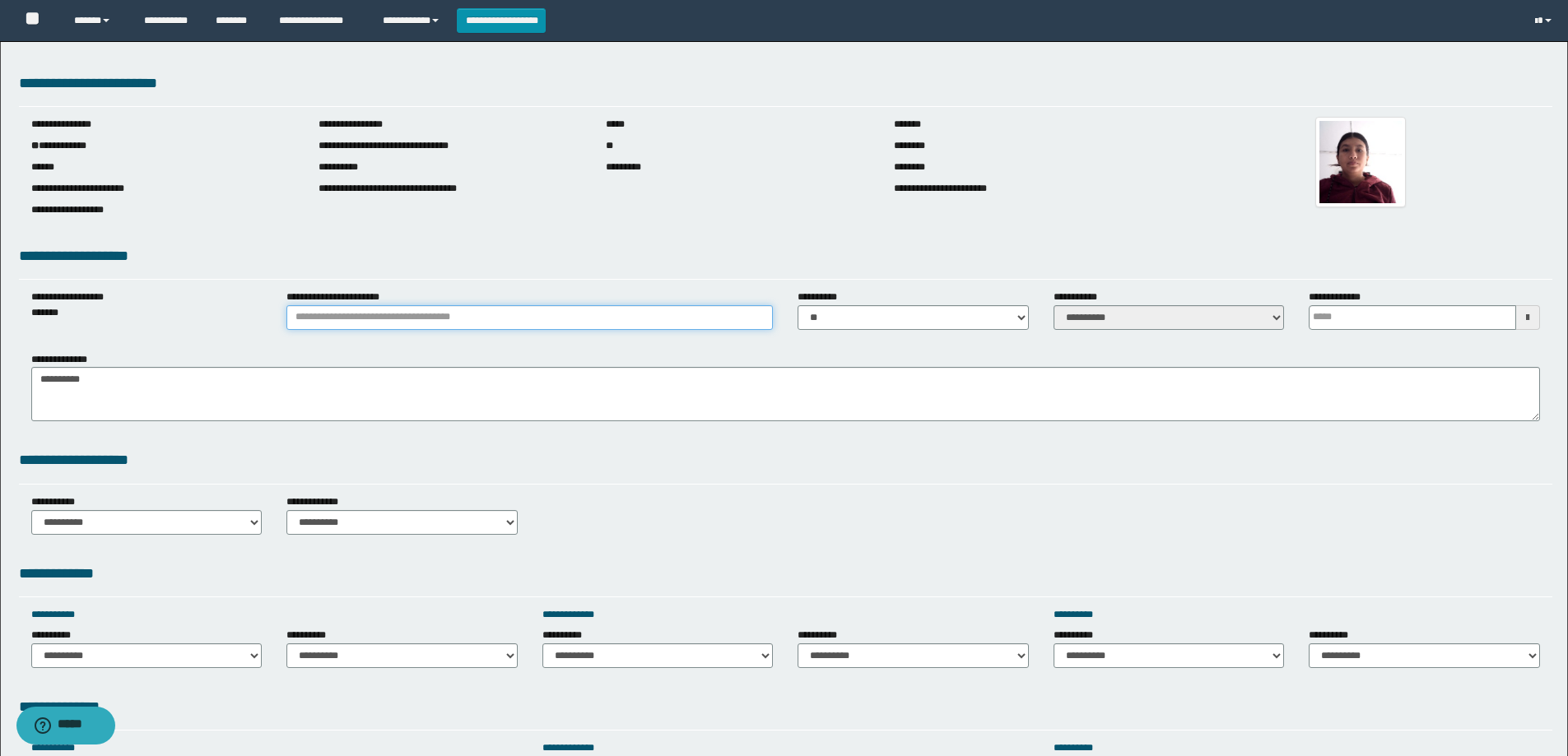 click on "**********" at bounding box center (529, 318) 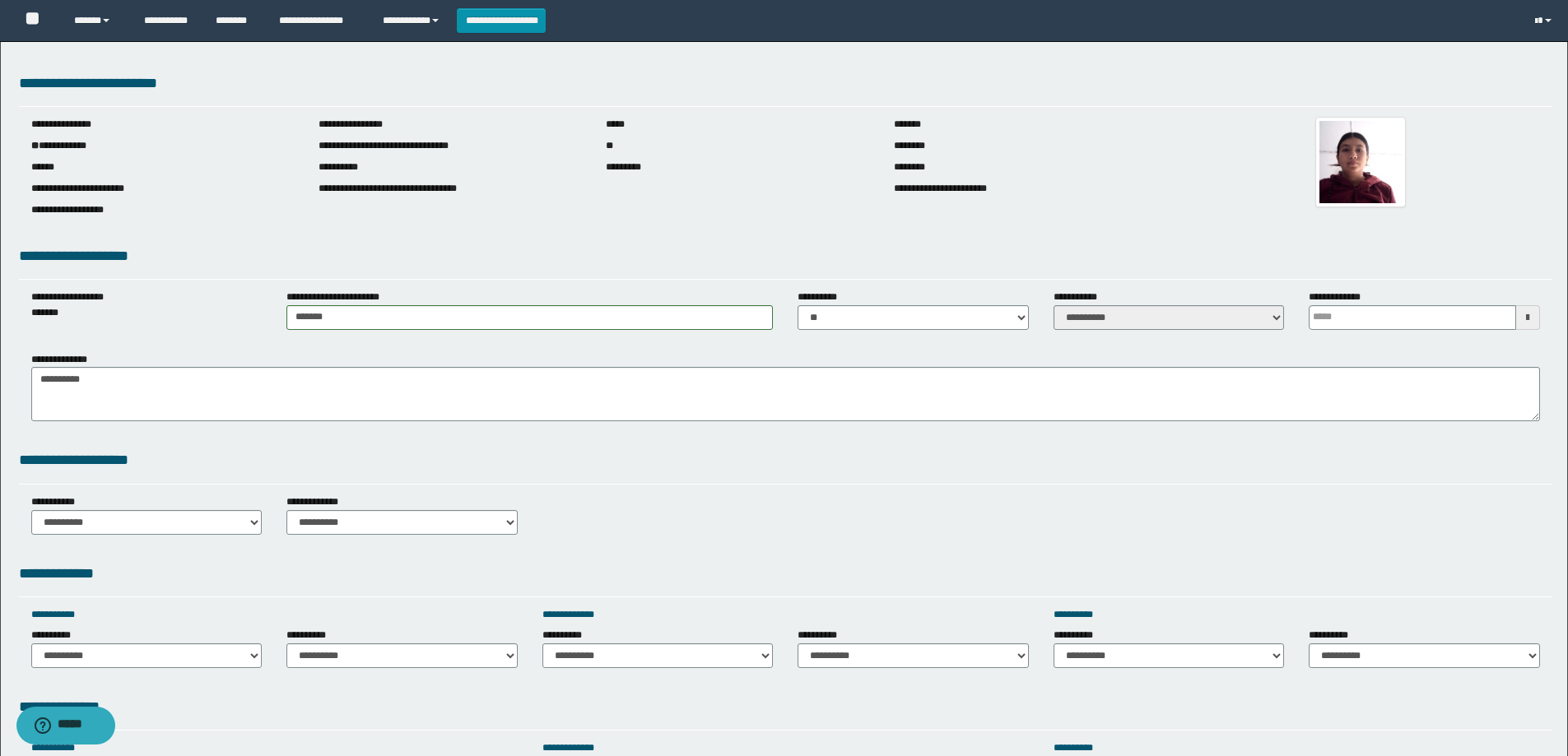 click at bounding box center (1528, 318) 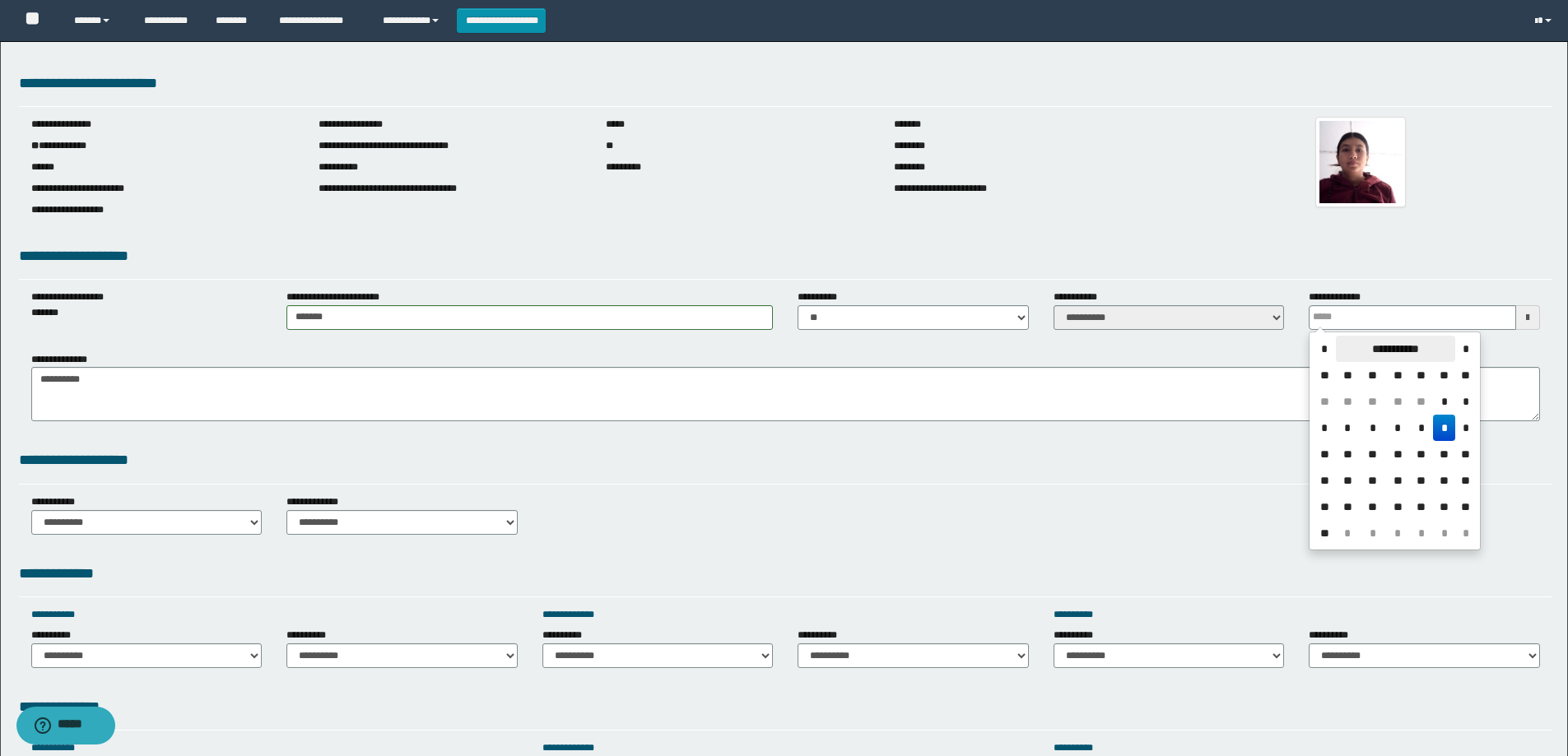 click on "**********" at bounding box center [1395, 349] 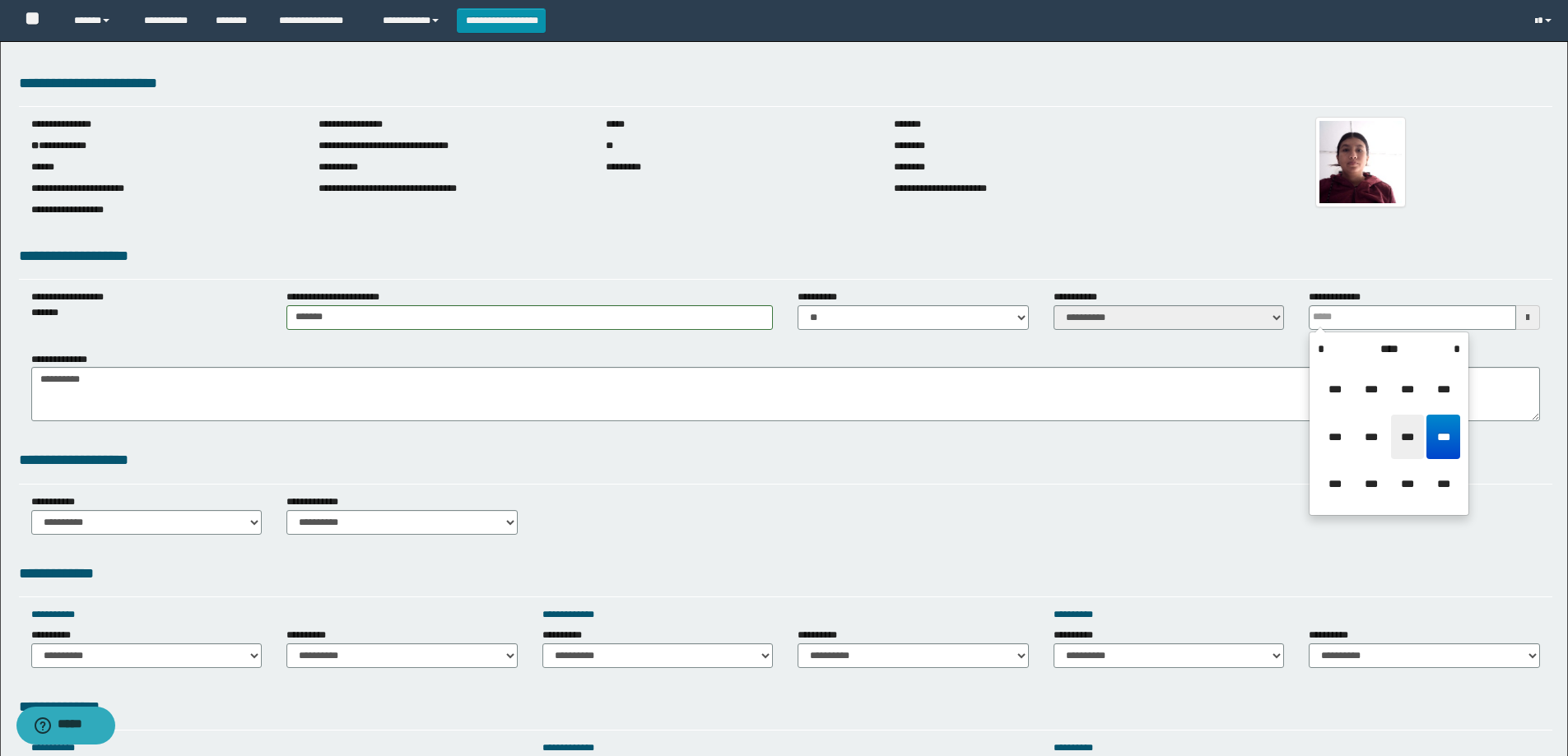 click on "***" at bounding box center [1407, 437] 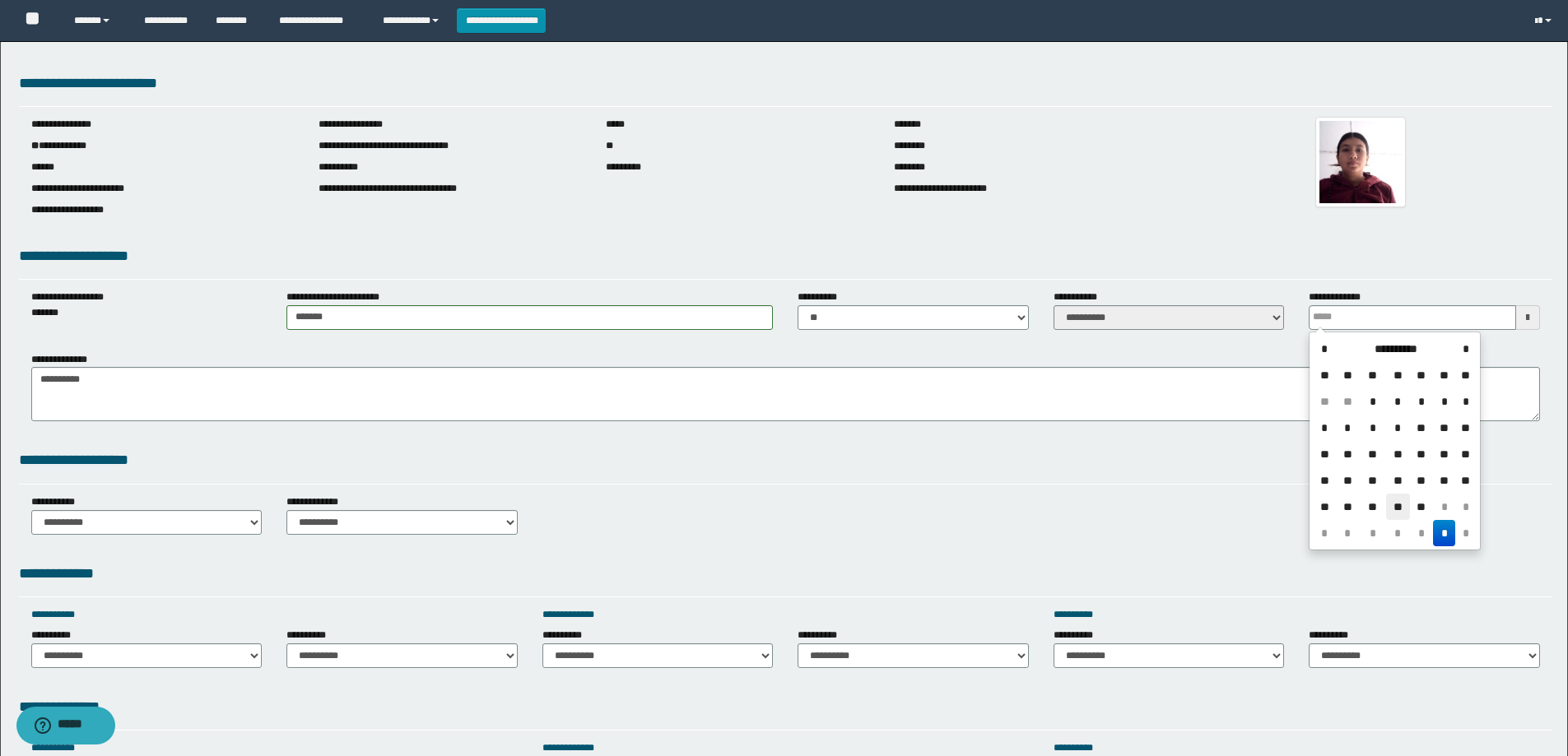 click on "**" at bounding box center (1398, 507) 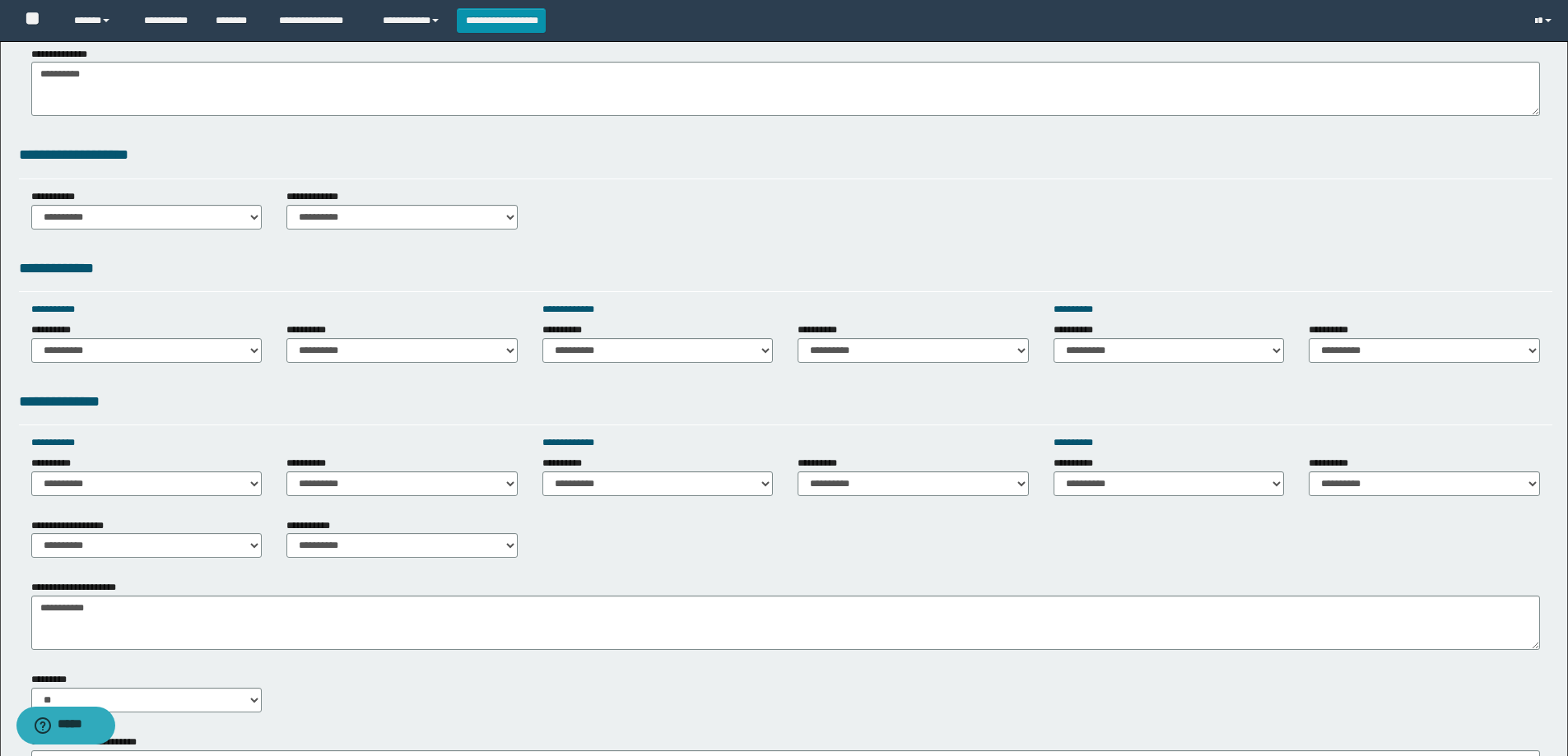 scroll, scrollTop: 329, scrollLeft: 0, axis: vertical 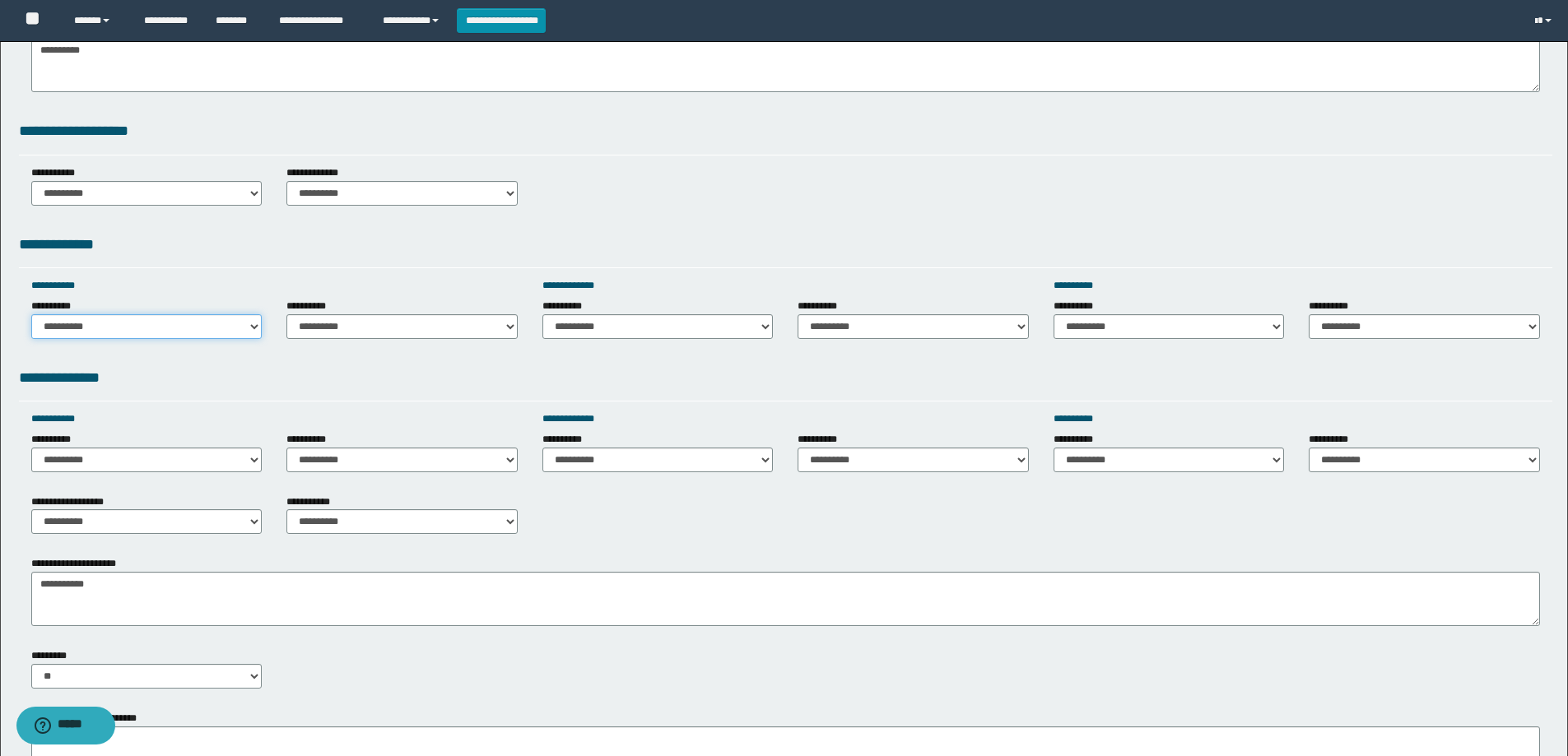 click on "**********" at bounding box center [147, 327] 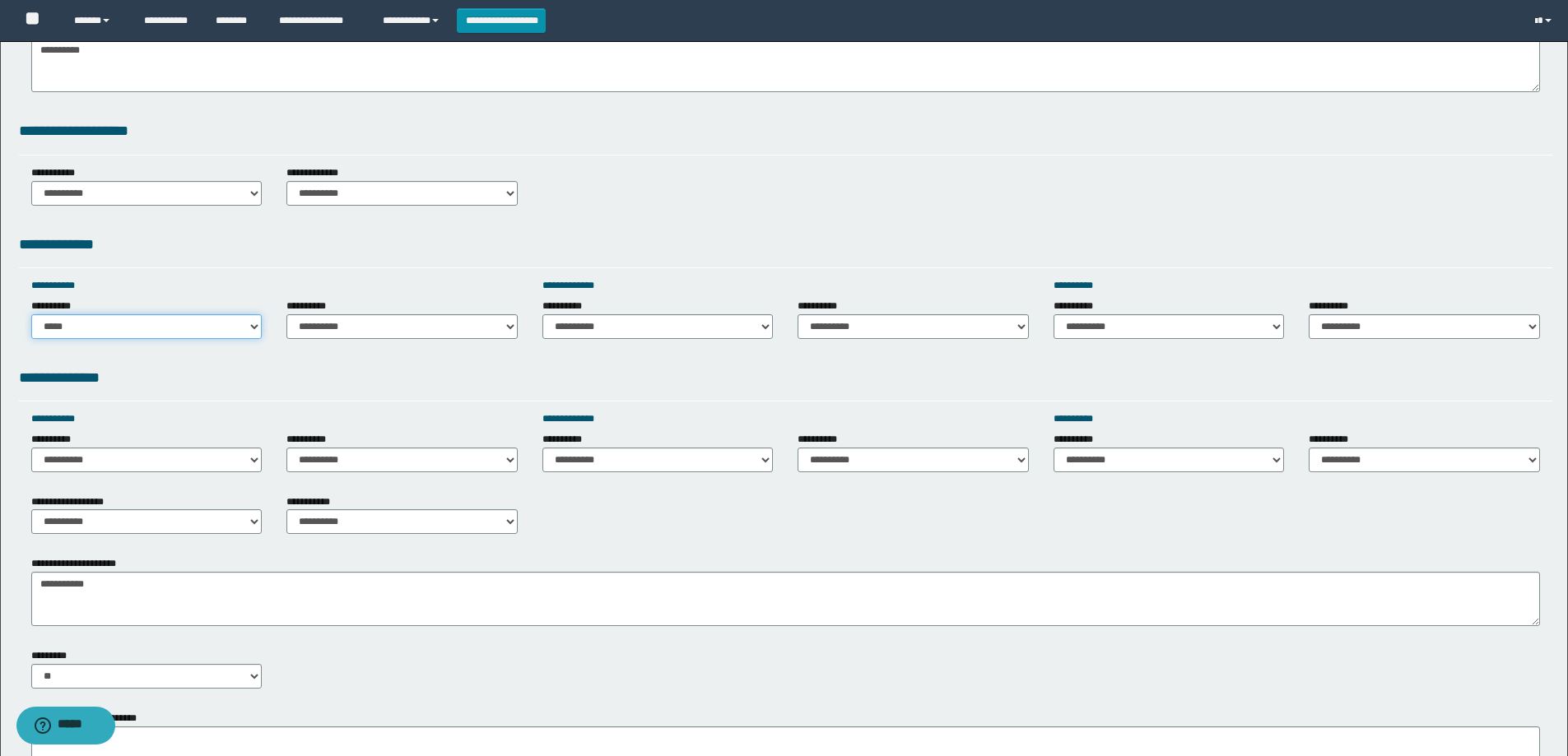 click on "**********" at bounding box center [147, 327] 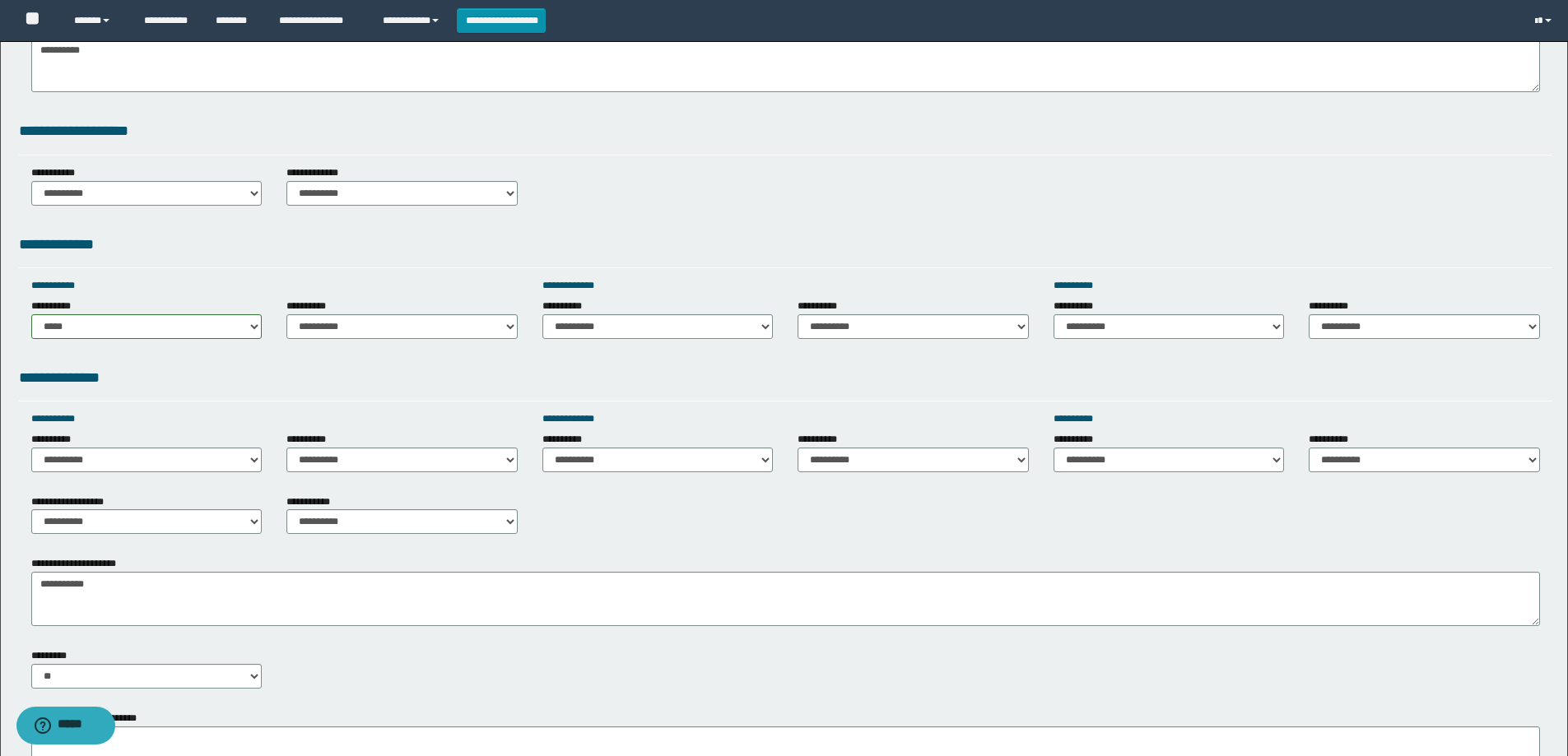 drag, startPoint x: 597, startPoint y: 310, endPoint x: 598, endPoint y: 322, distance: 12.041595 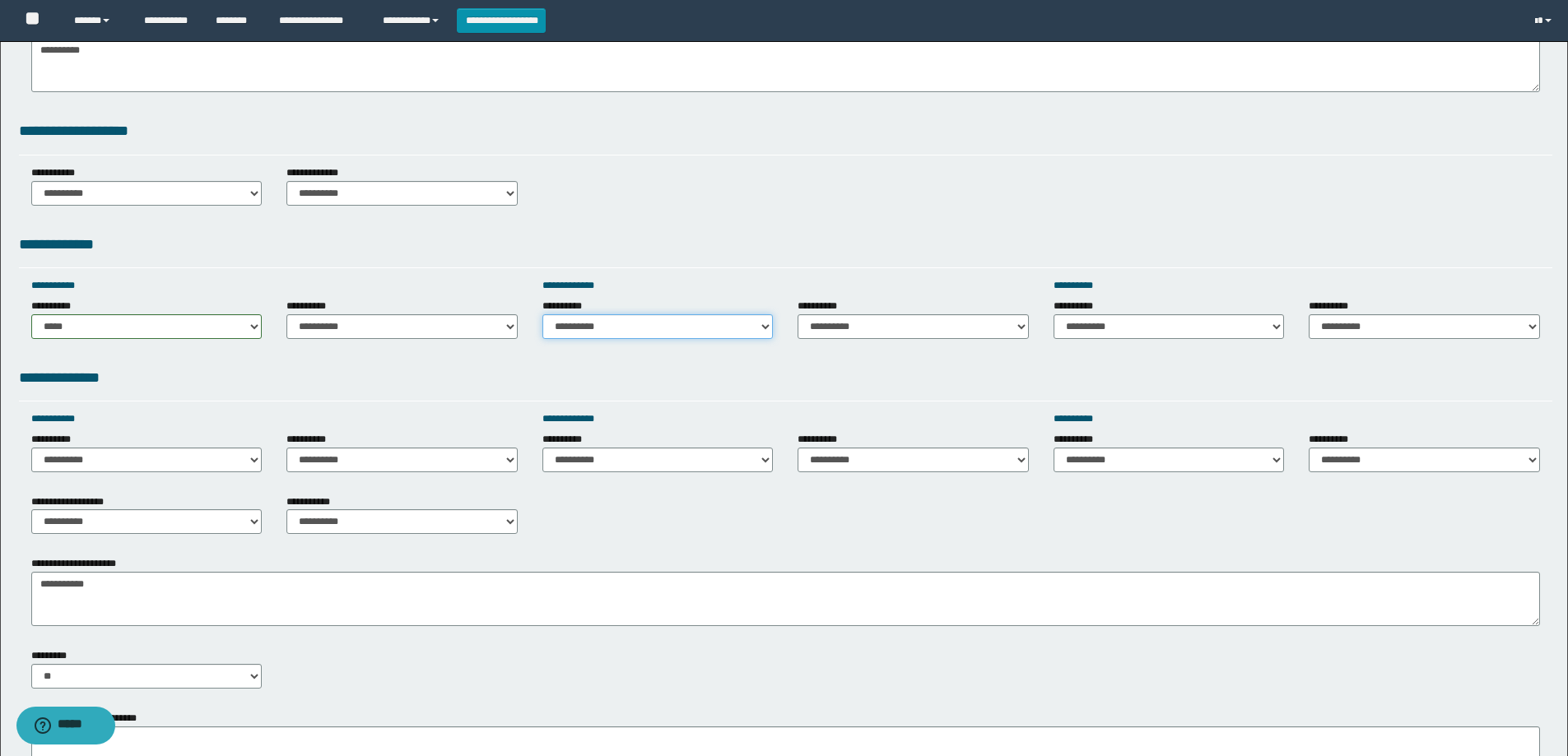 click on "**********" at bounding box center [658, 327] 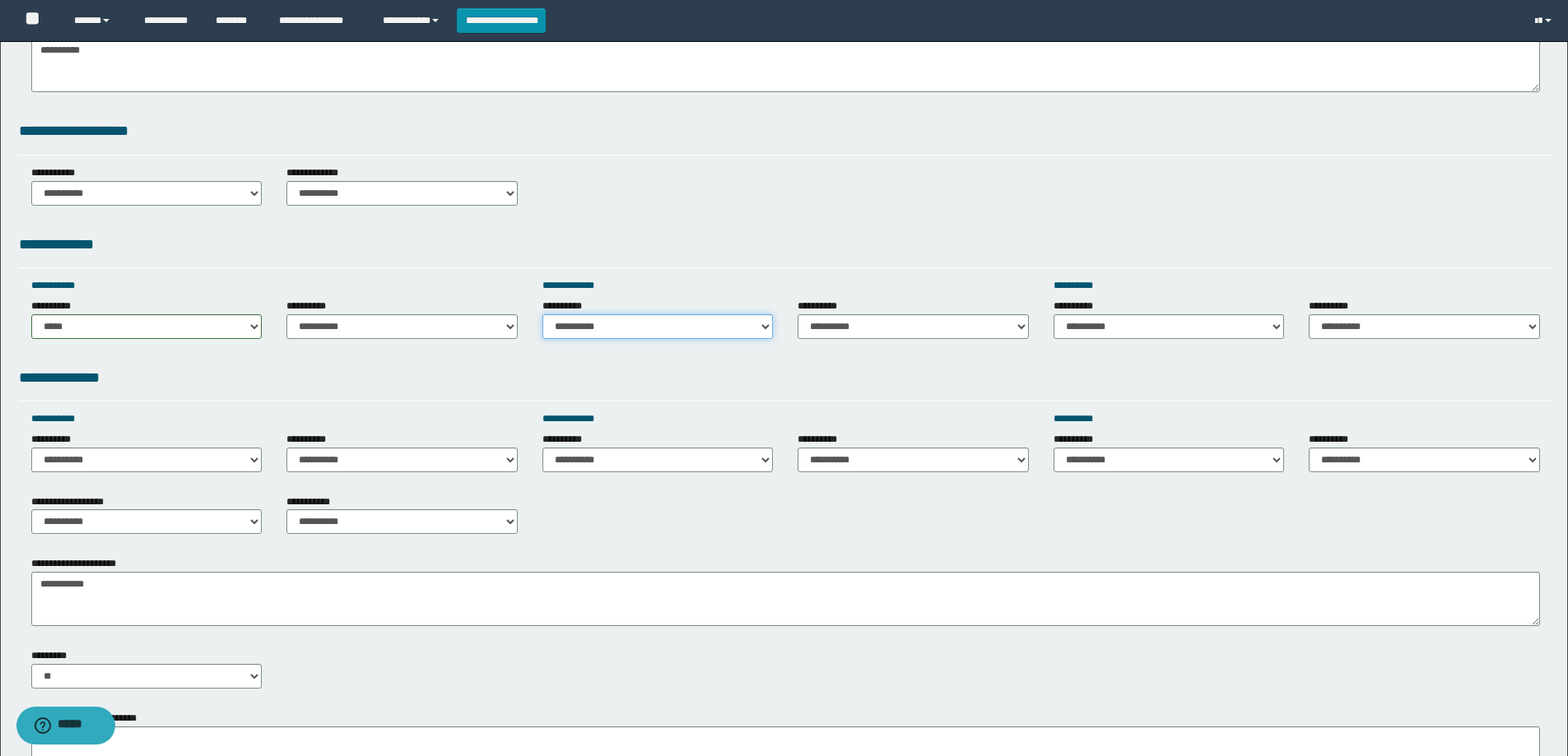 select on "*****" 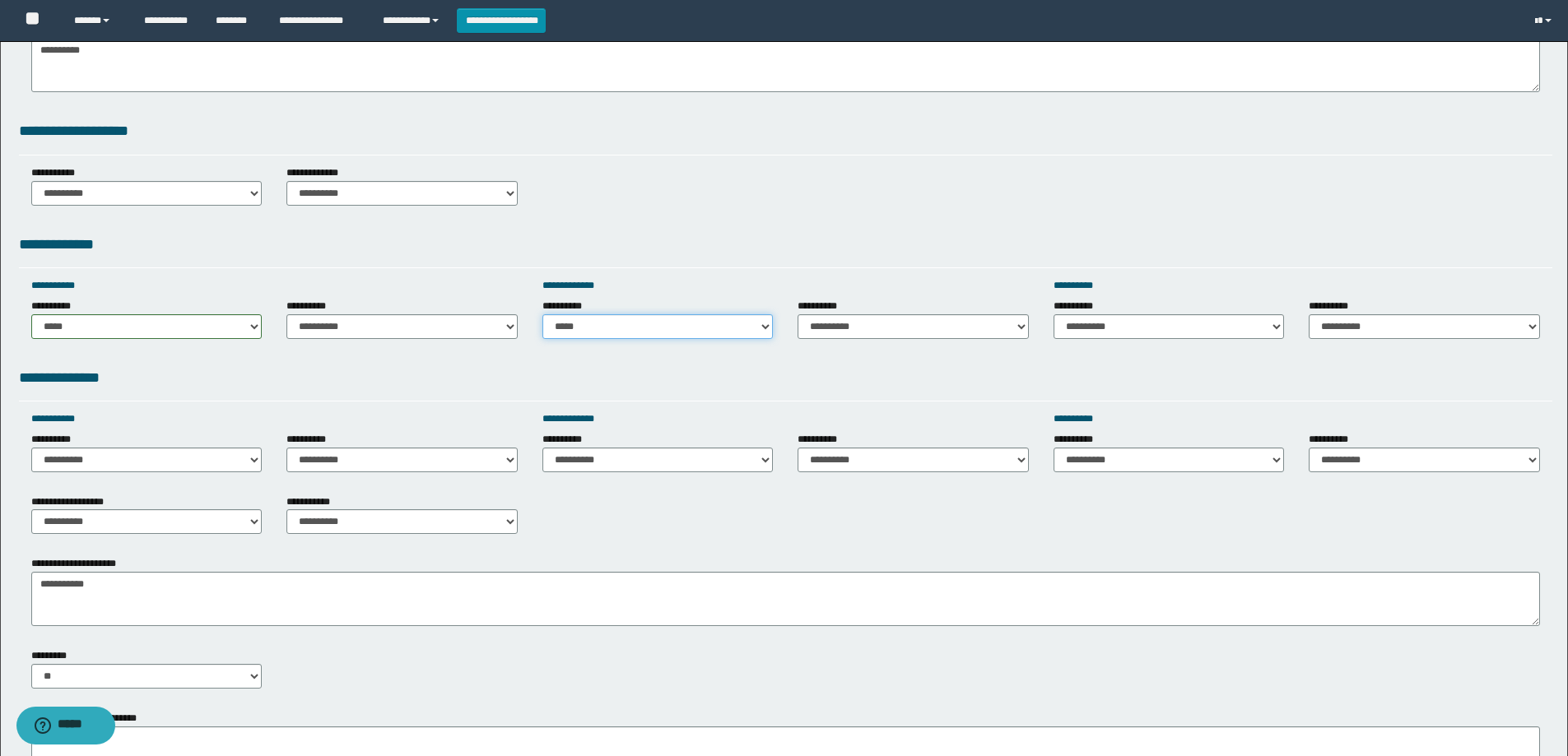 click on "**********" at bounding box center [658, 327] 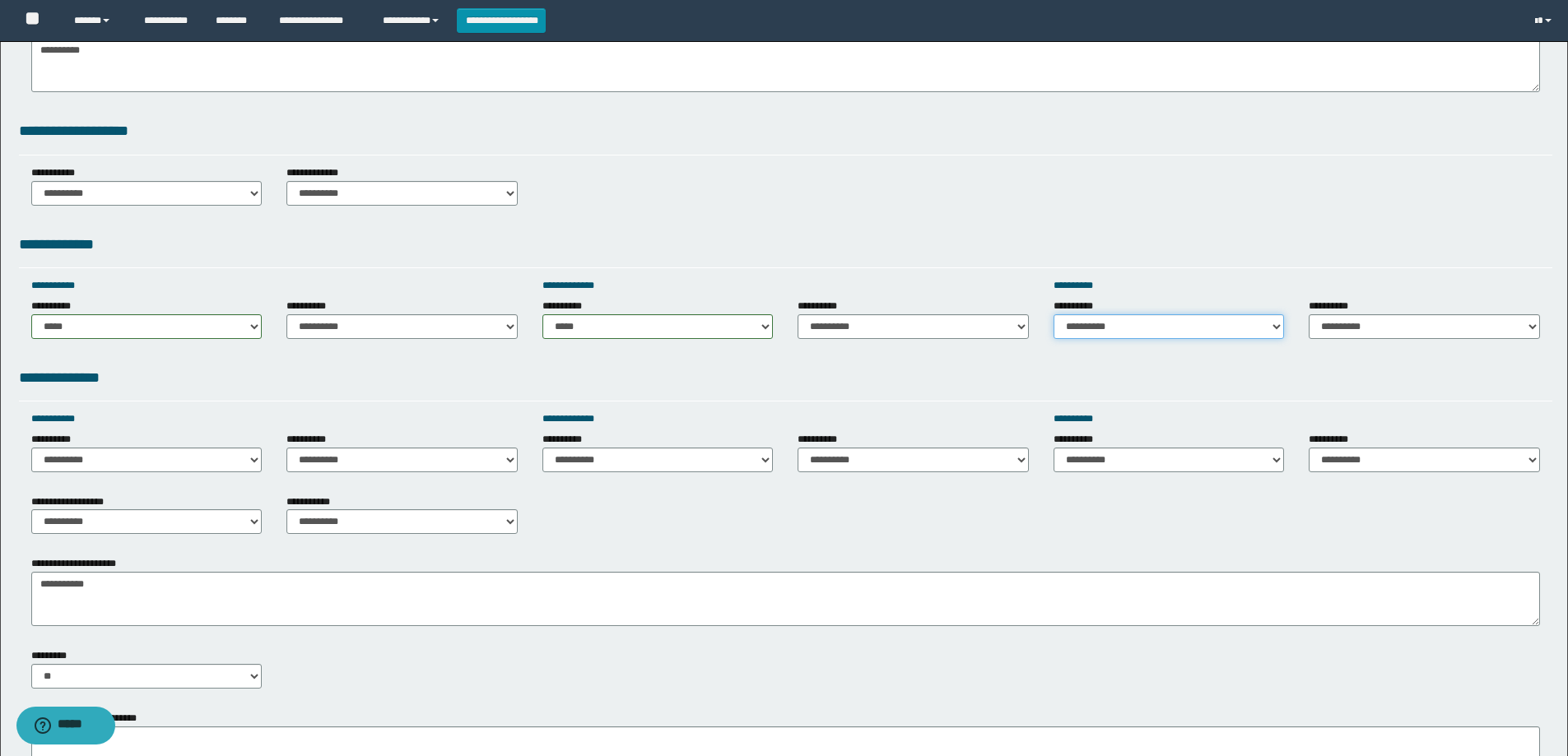click on "**********" at bounding box center [1169, 327] 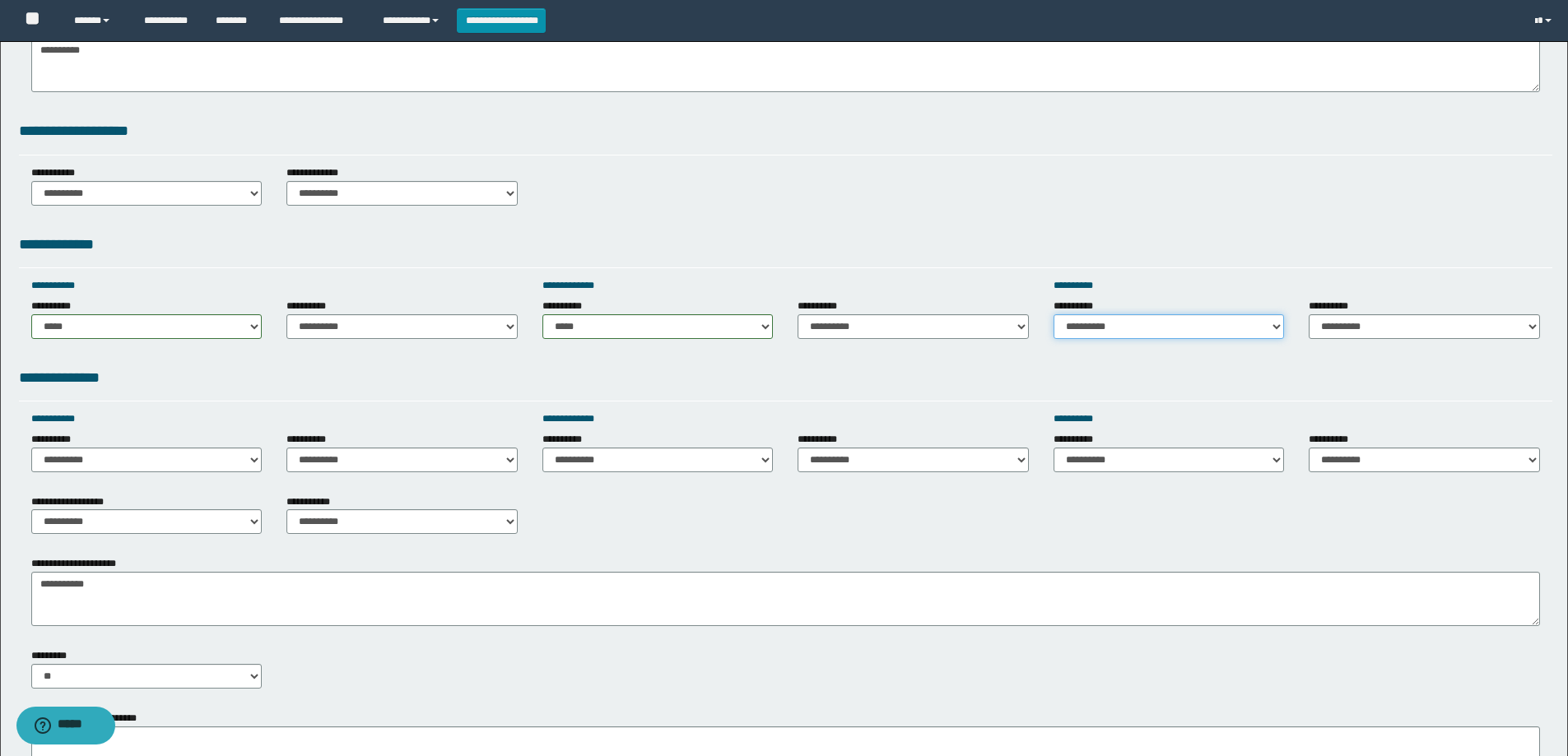 select on "*****" 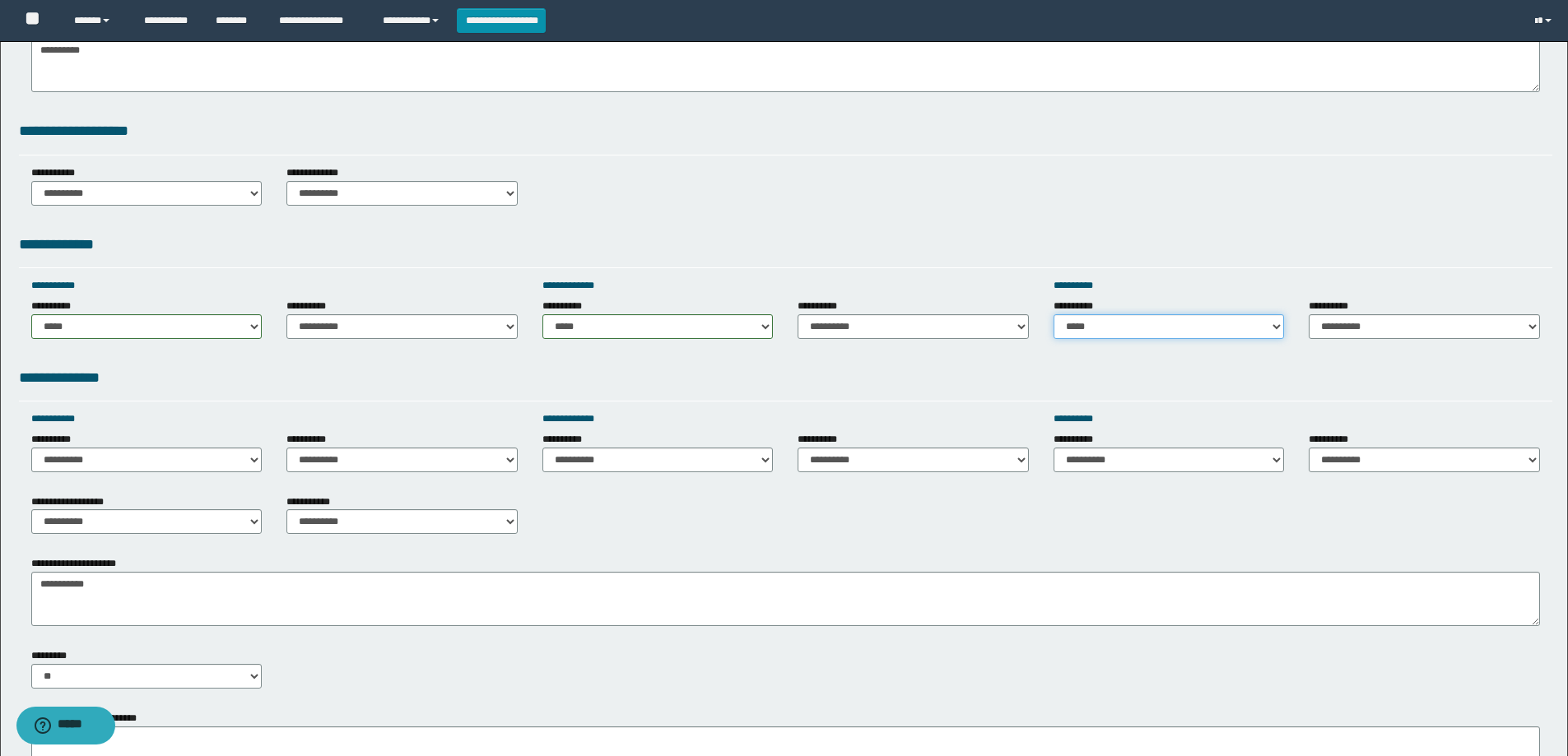 click on "**********" at bounding box center (1169, 327) 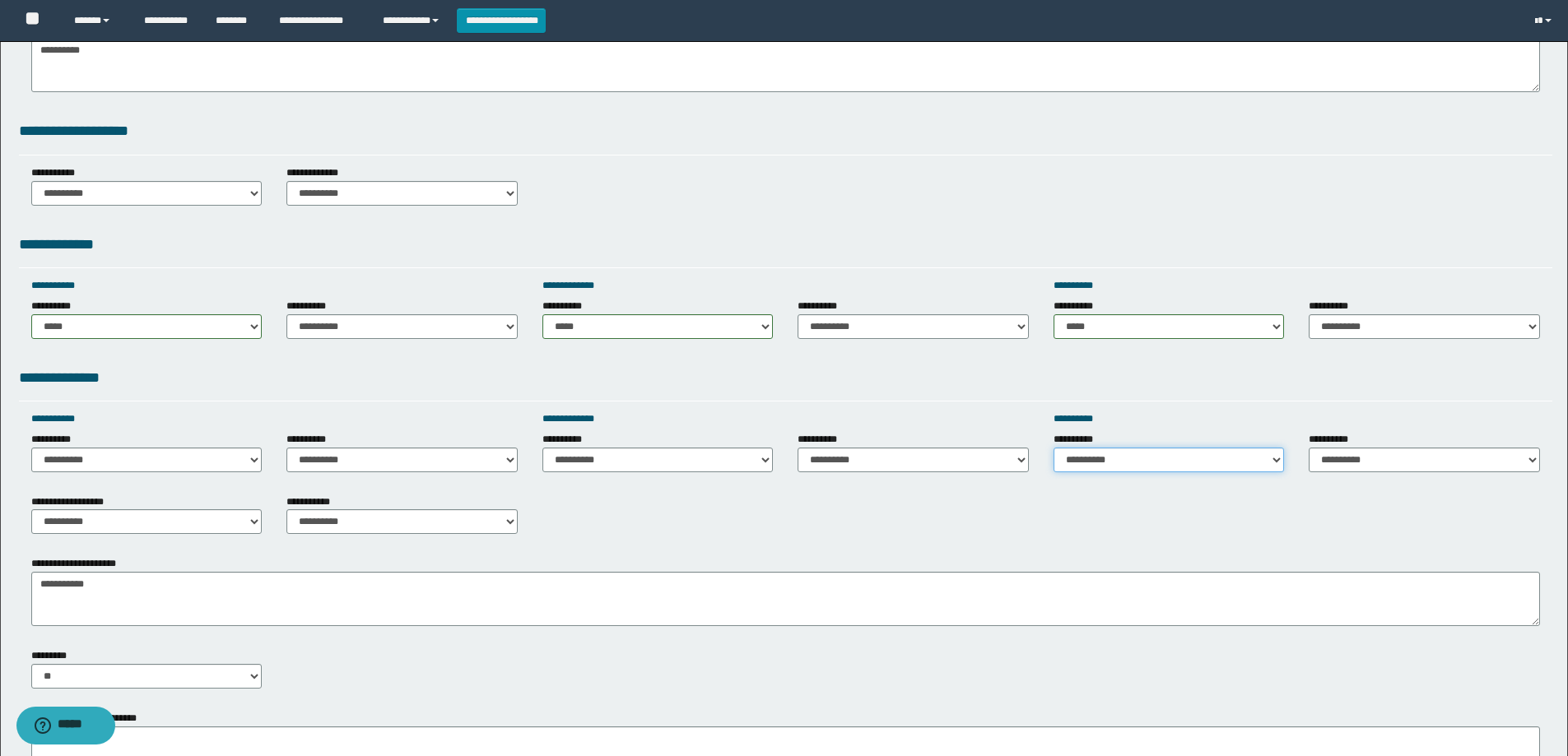 click on "**********" at bounding box center [1169, 460] 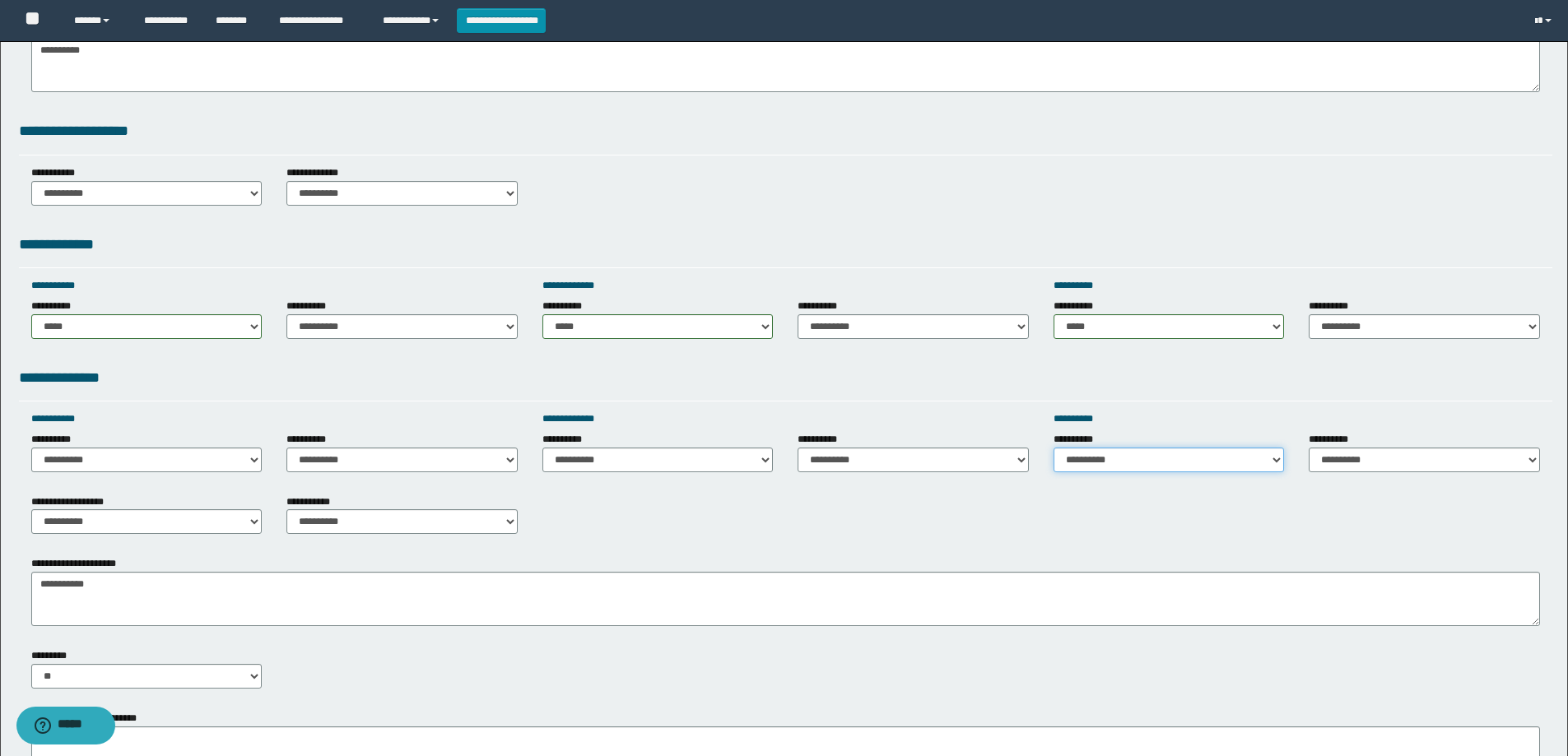select on "*****" 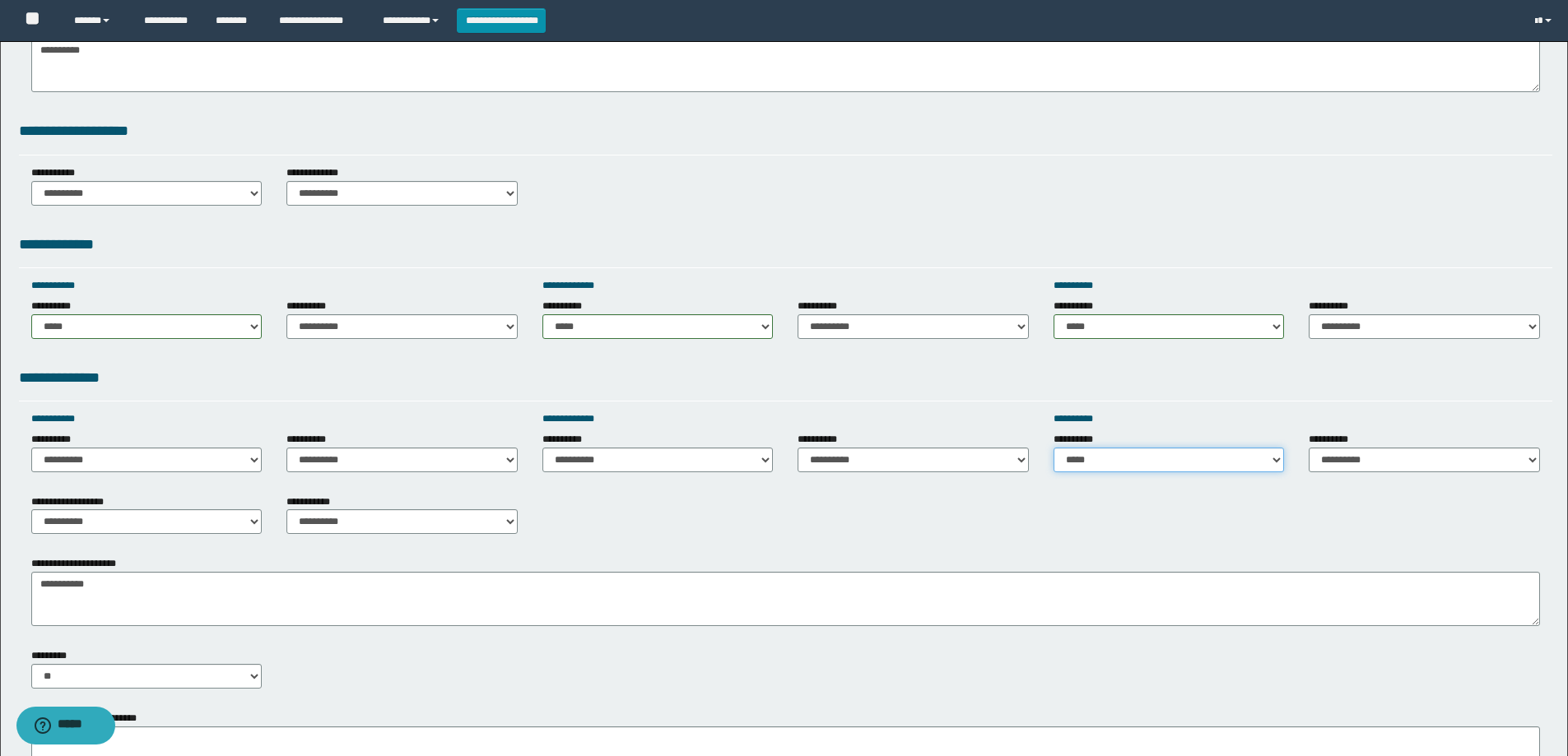 click on "**********" at bounding box center [1169, 460] 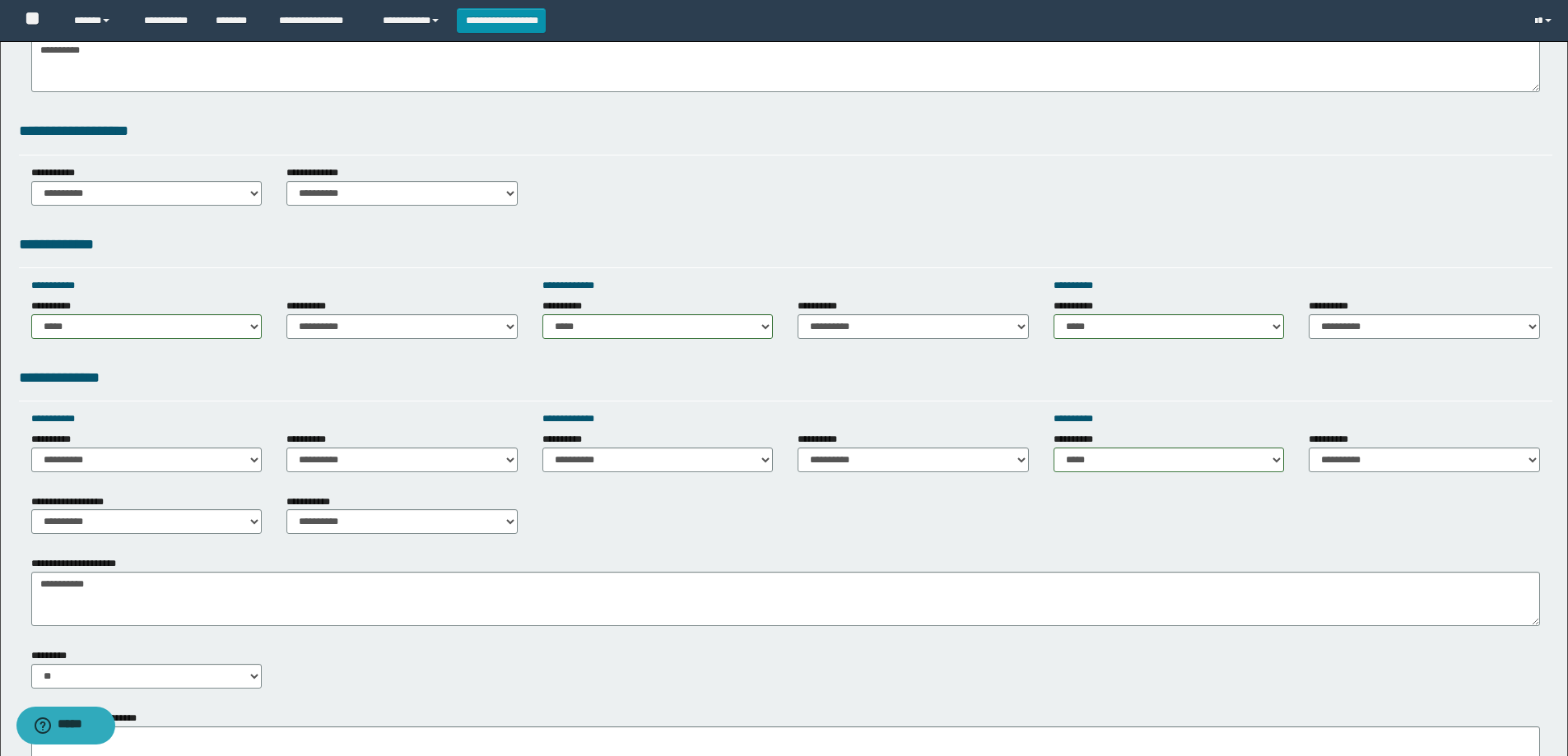click on "**********" at bounding box center (658, 452) 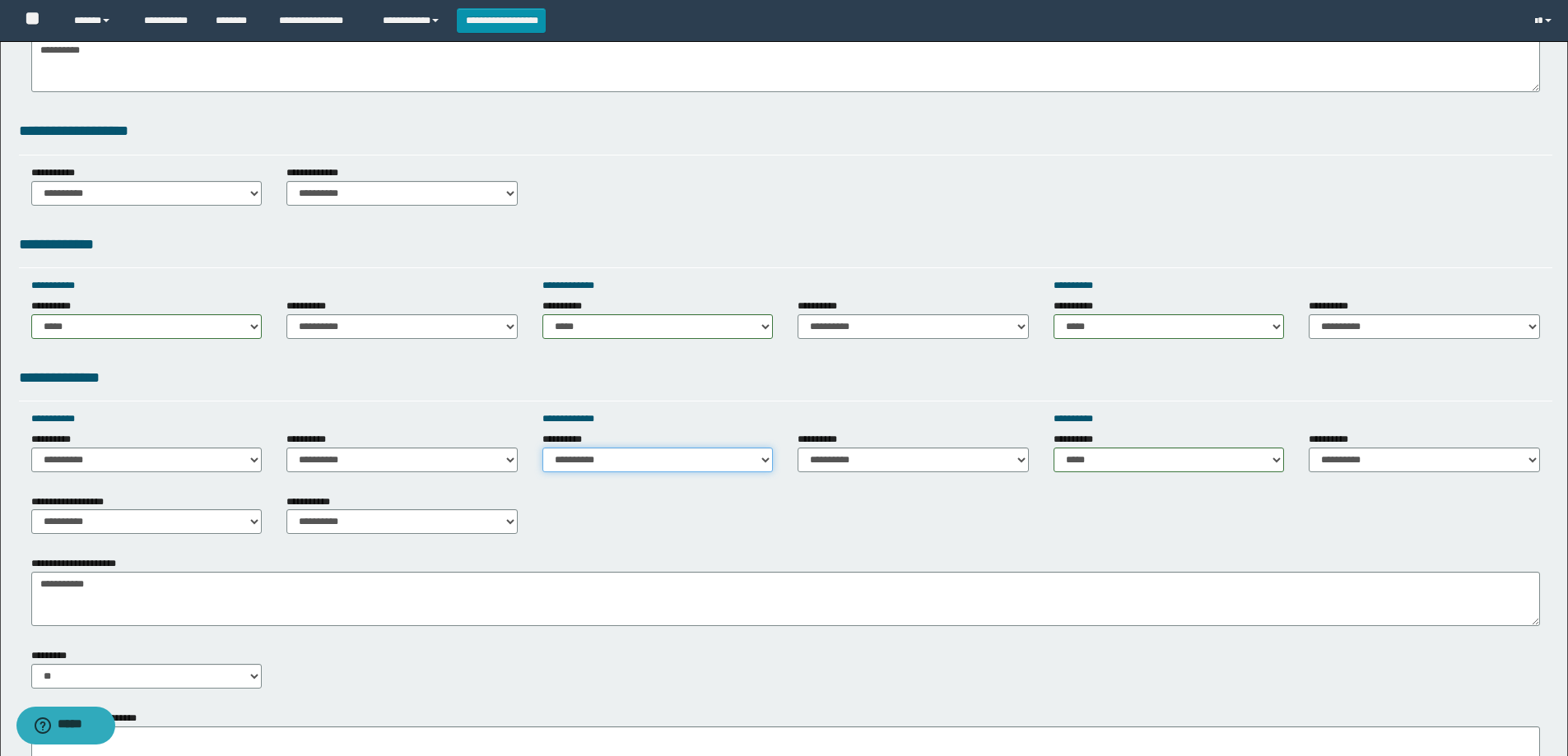 click on "**********" at bounding box center [658, 460] 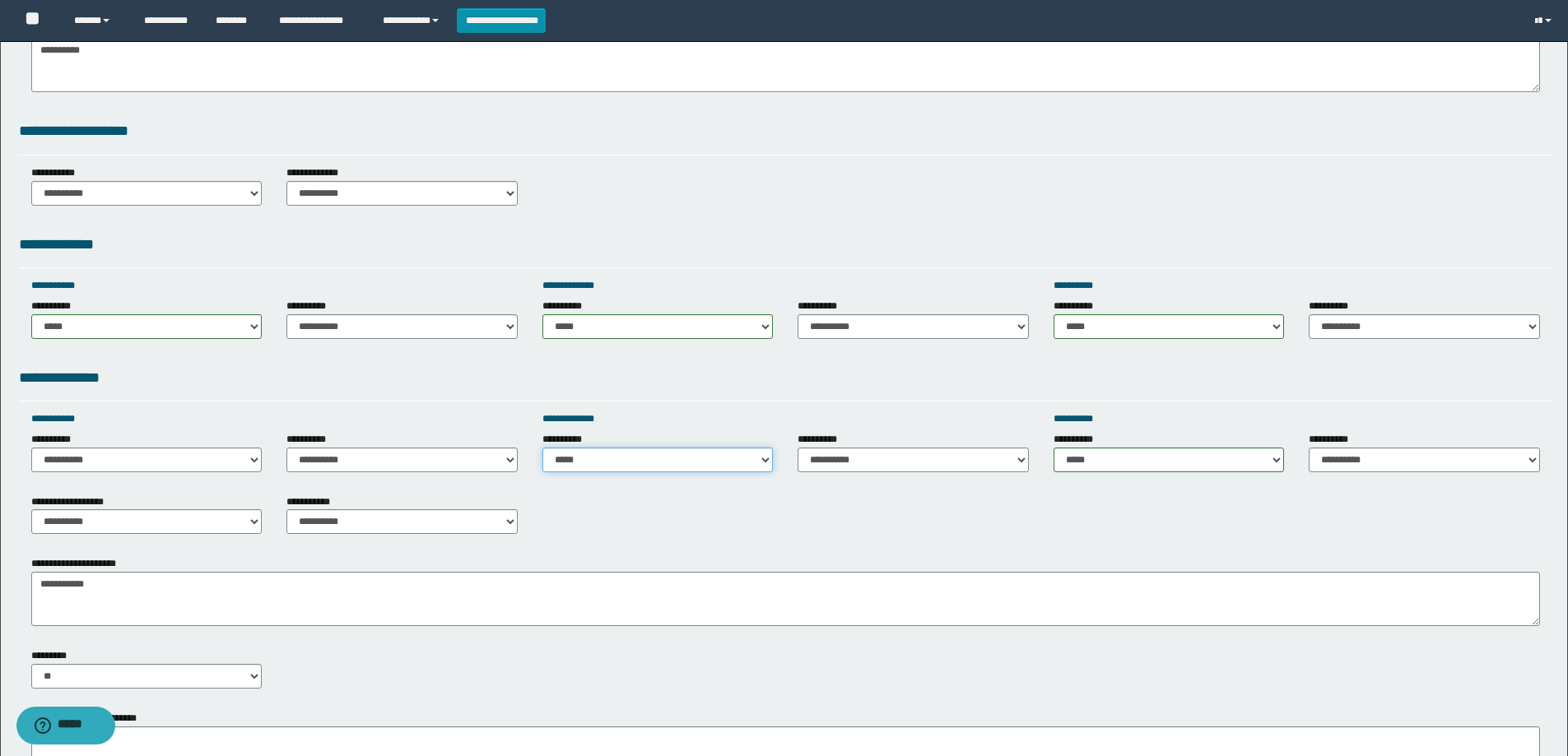 click on "**********" at bounding box center [658, 460] 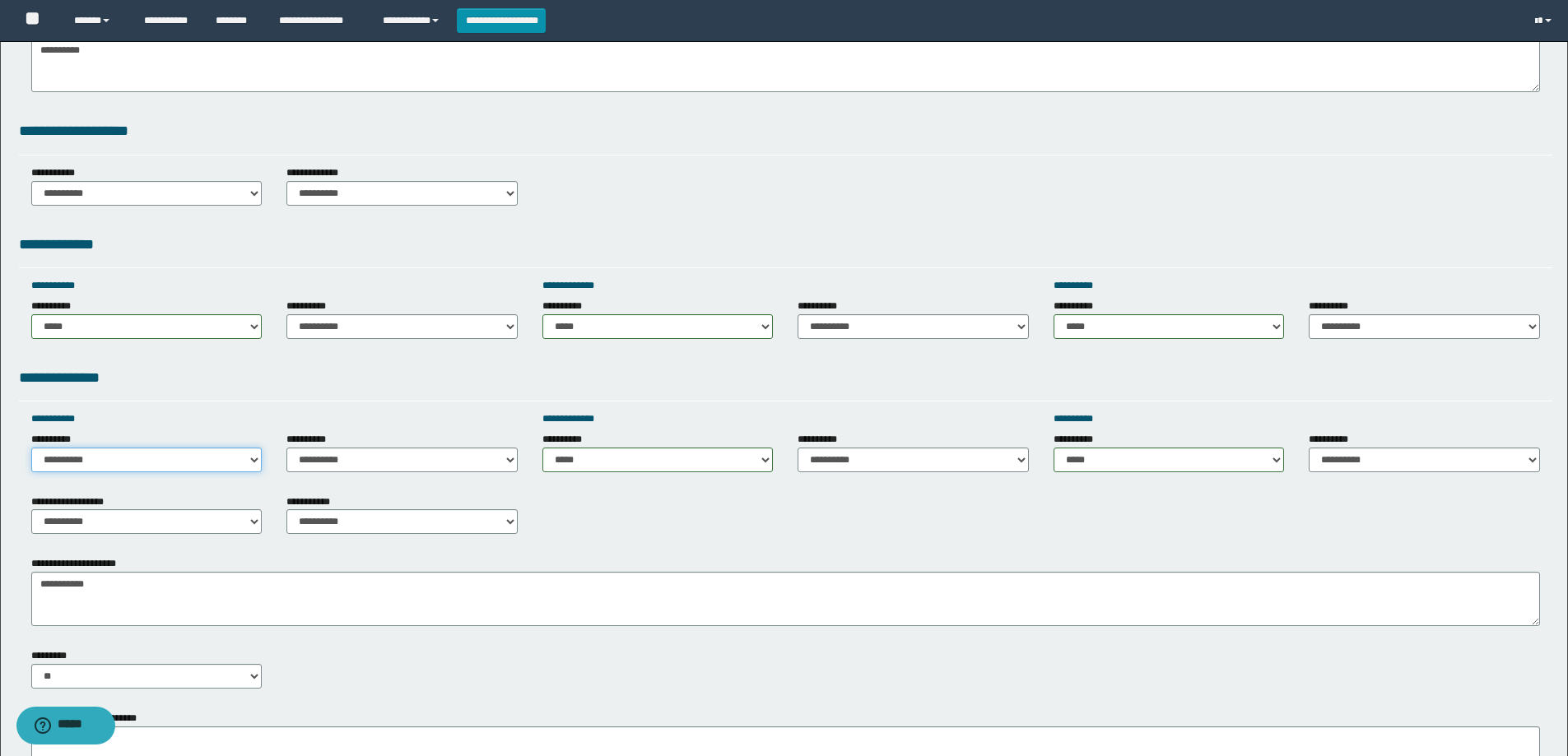 click on "**********" at bounding box center [147, 460] 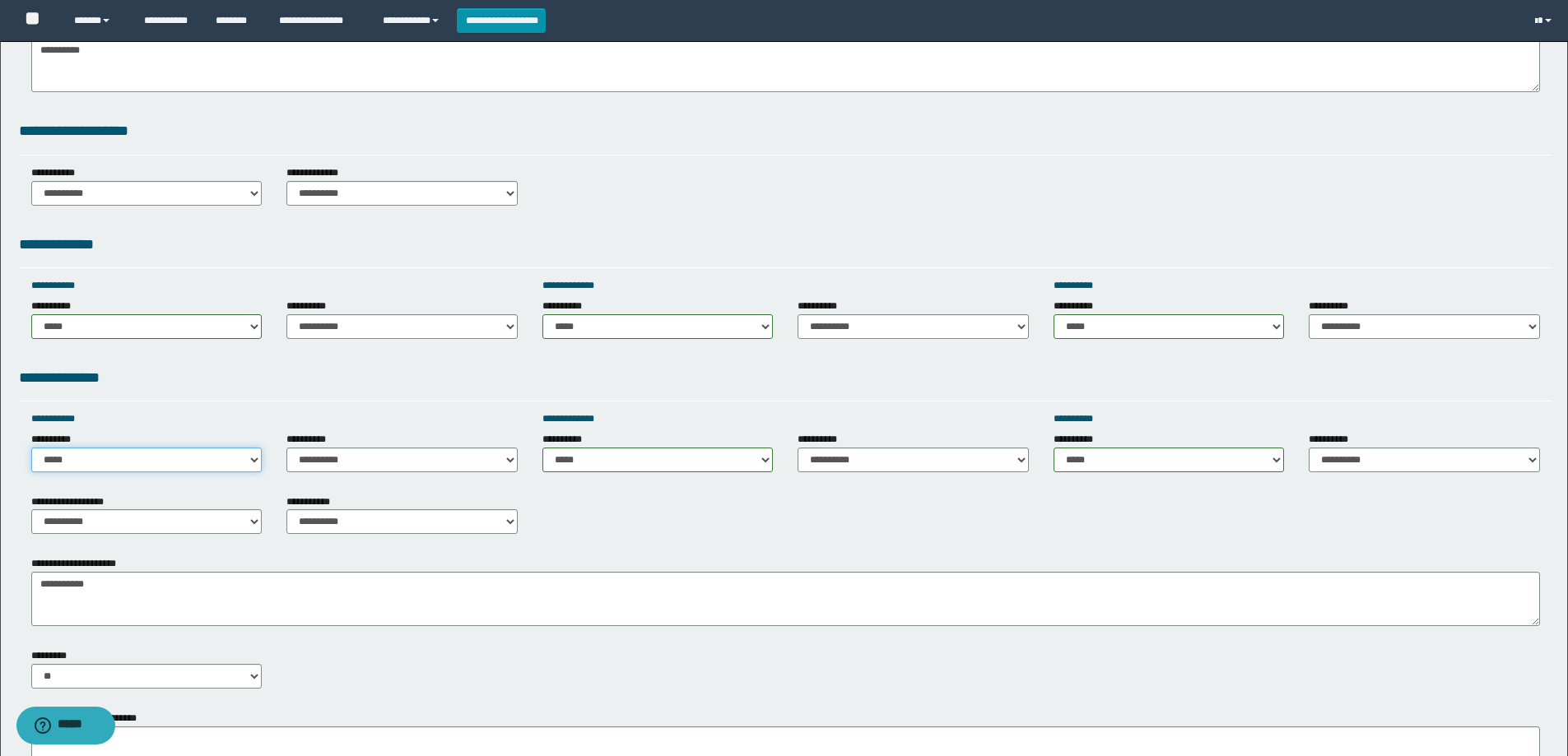 click on "**********" at bounding box center (147, 460) 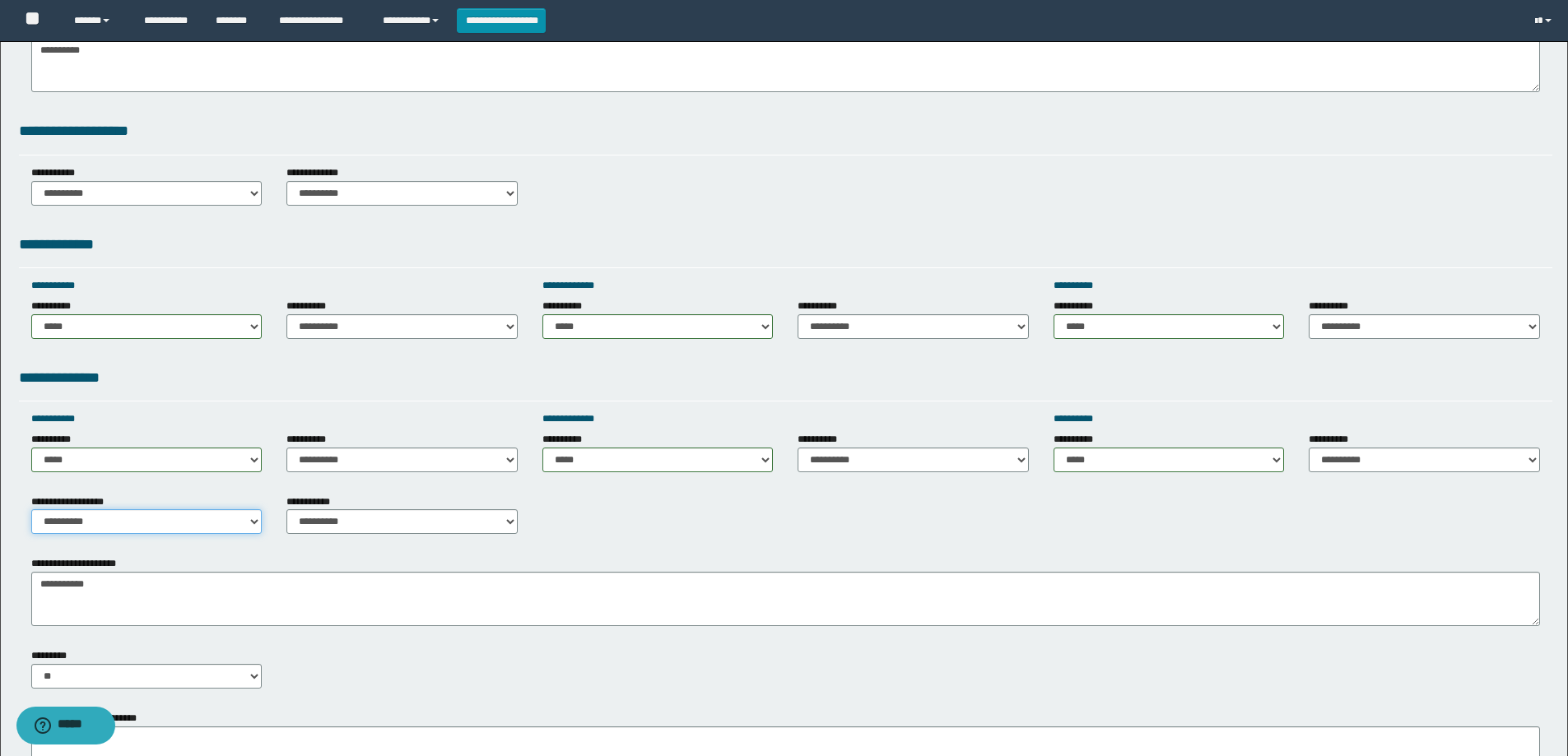 click on "**********" at bounding box center (147, 522) 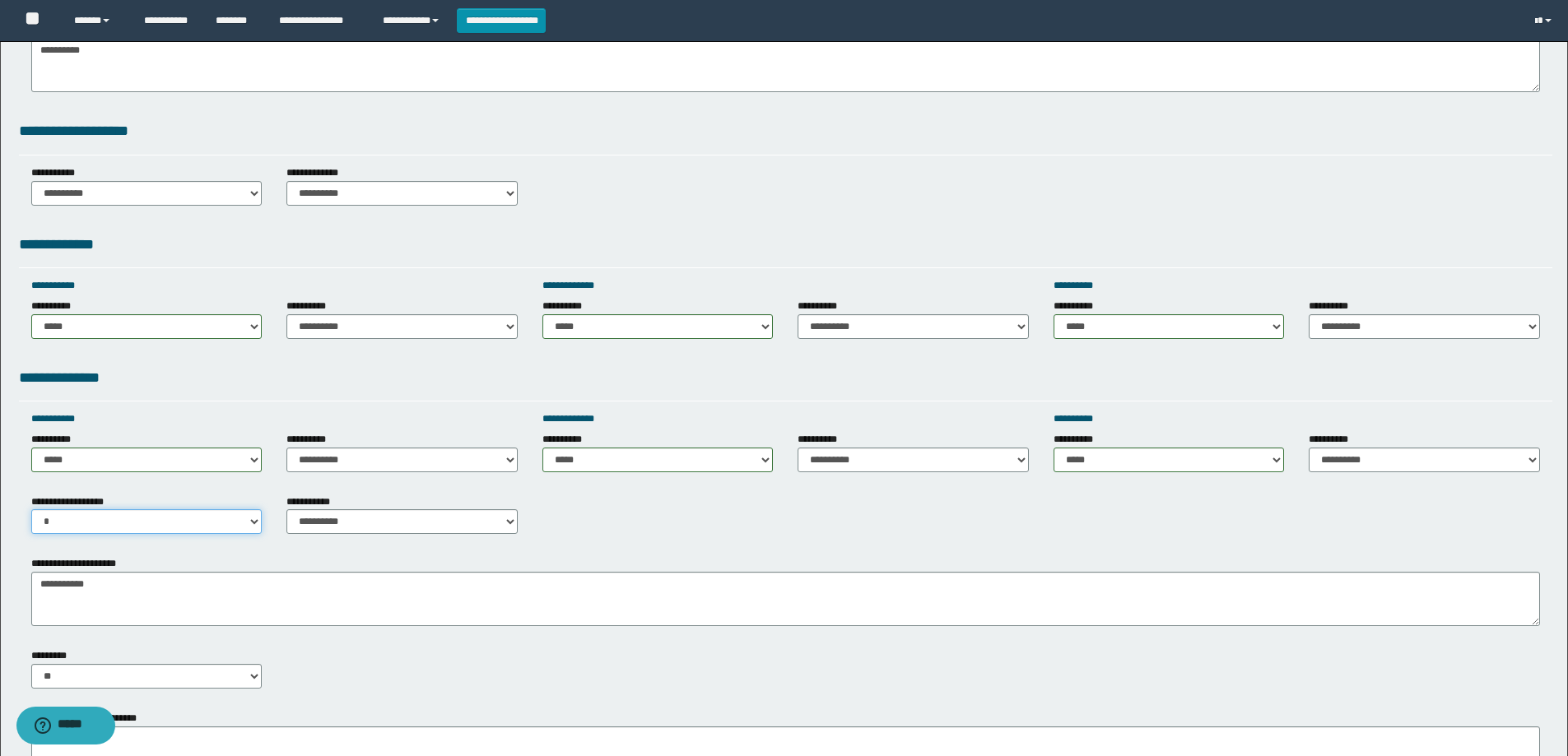 click on "**********" at bounding box center [147, 522] 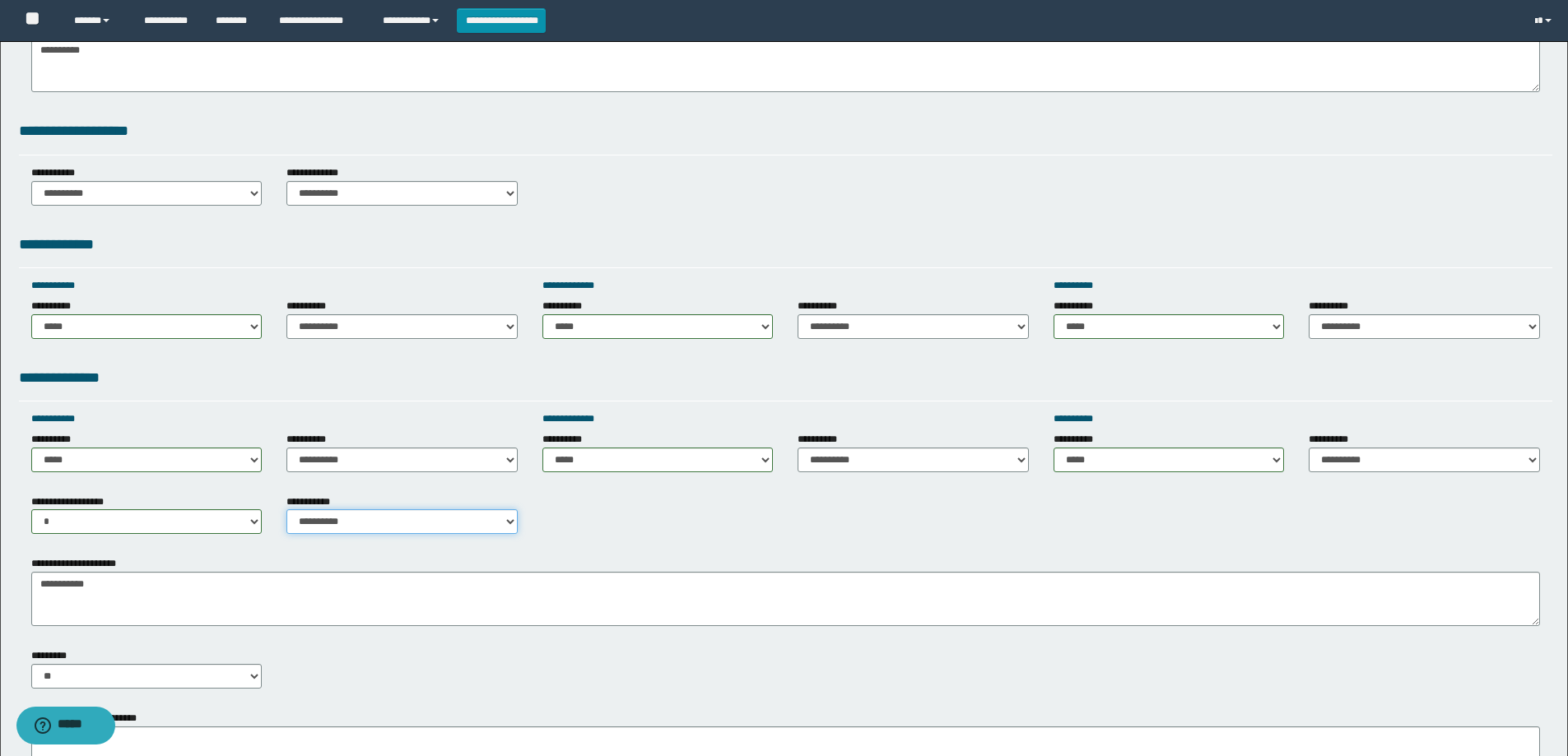 click on "**********" at bounding box center (402, 522) 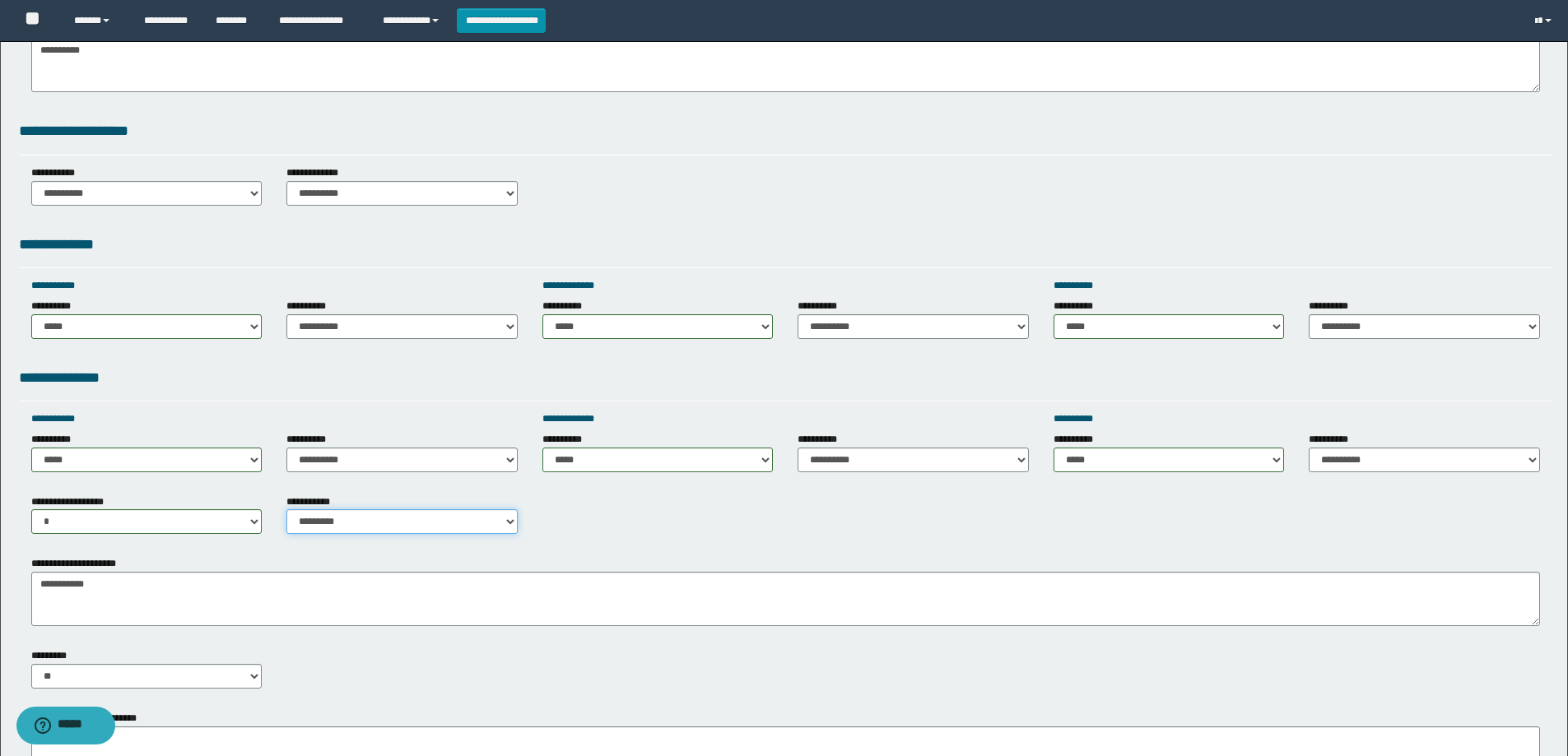 click on "**********" at bounding box center [402, 522] 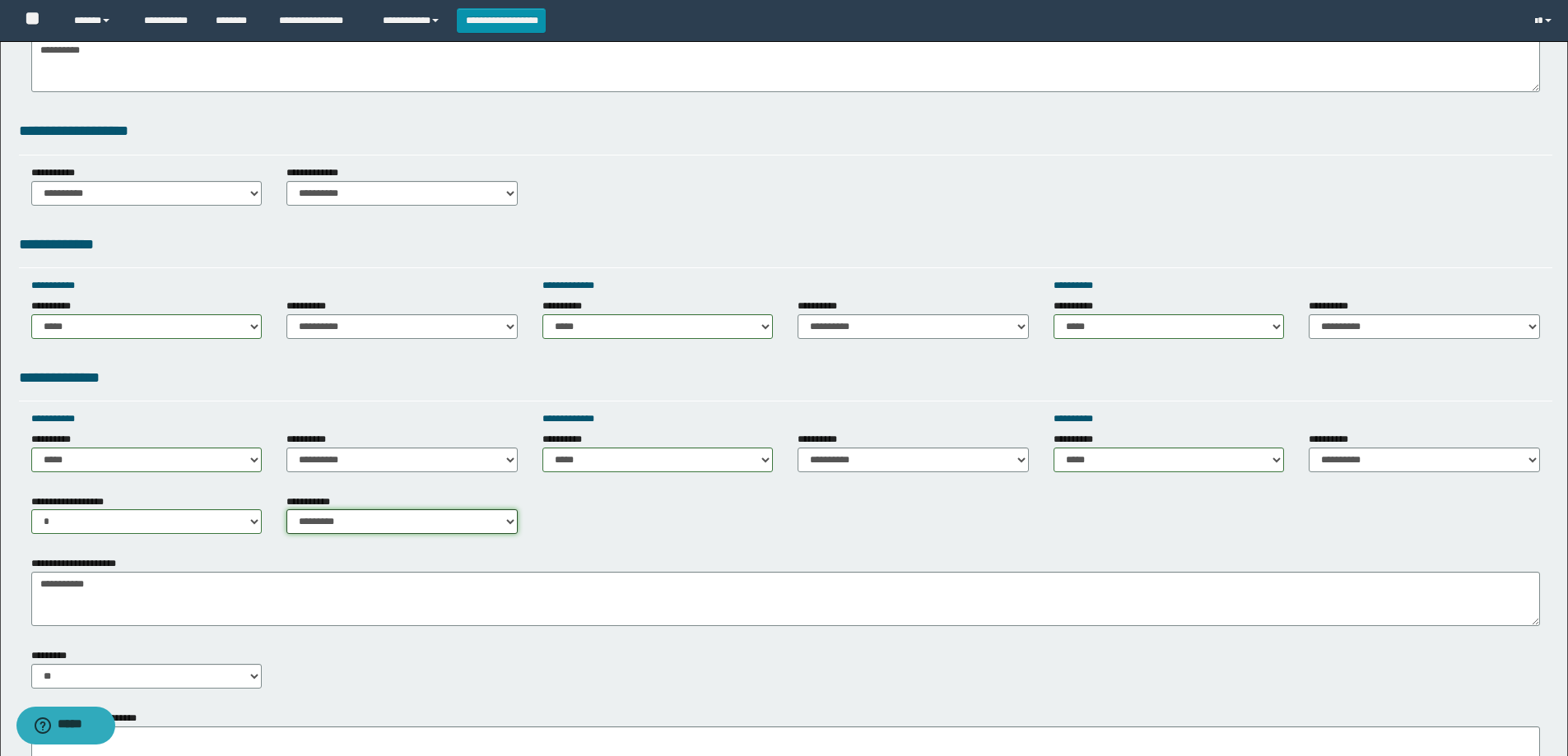 click on "**********" at bounding box center [402, 522] 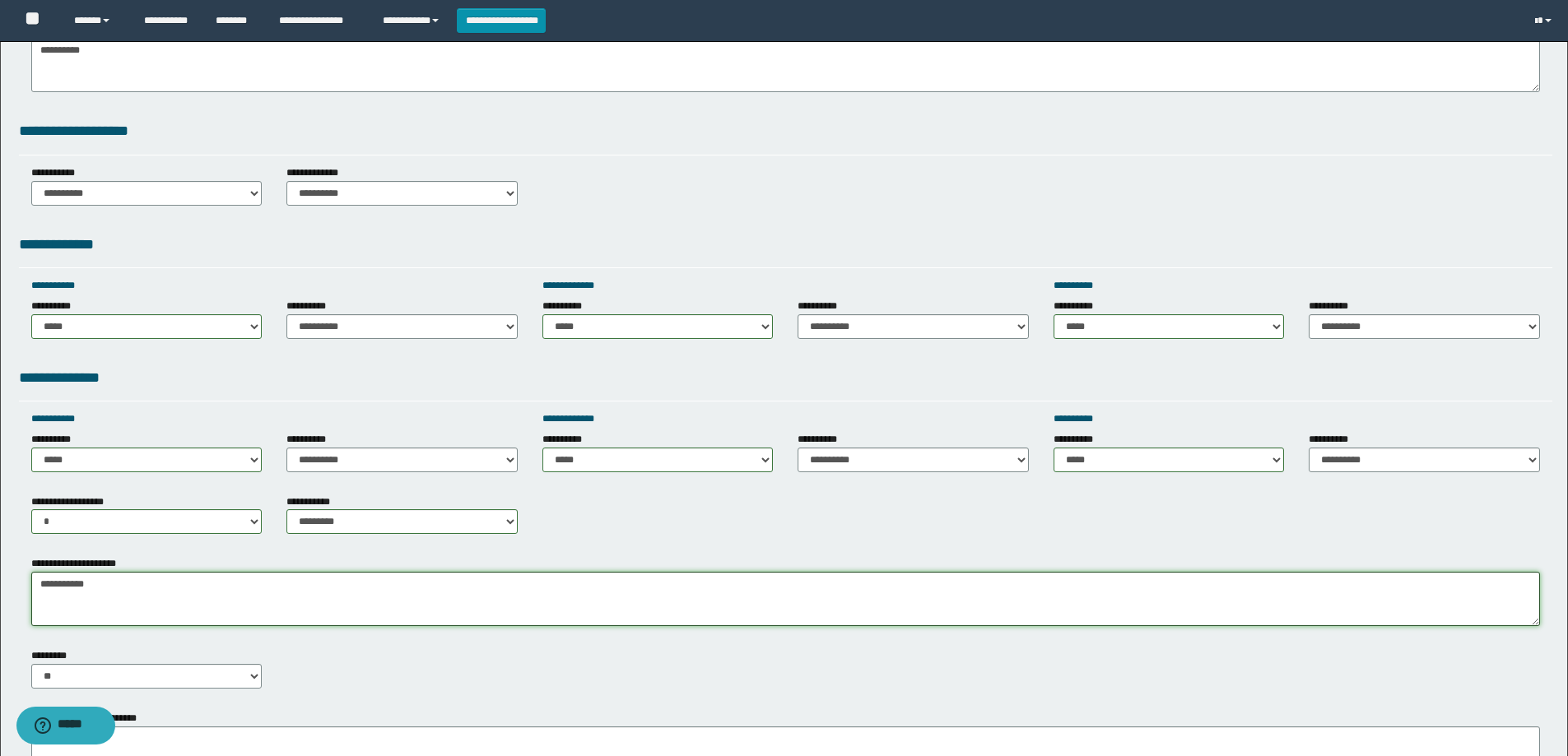 drag, startPoint x: 221, startPoint y: 594, endPoint x: 0, endPoint y: 616, distance: 222.09232 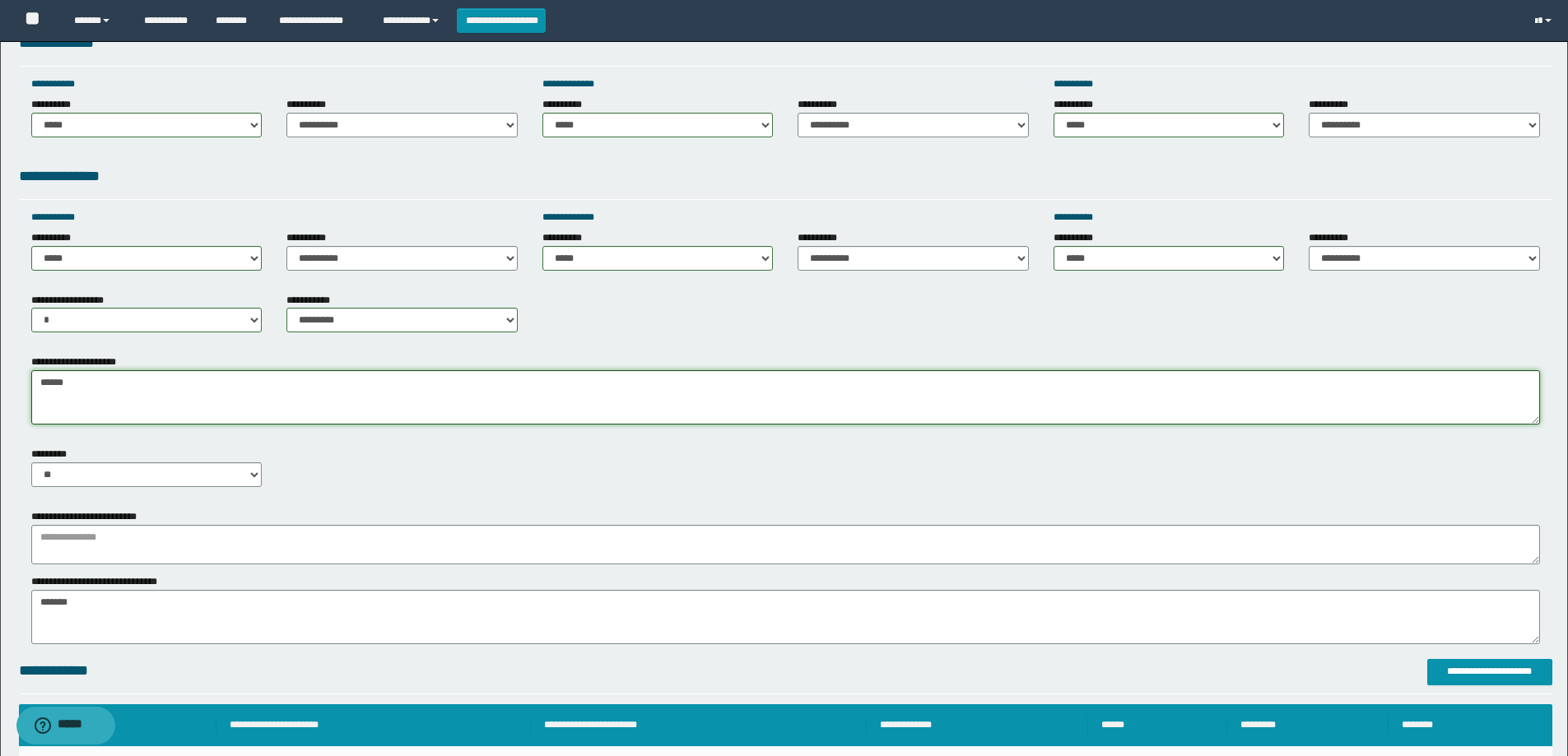 scroll, scrollTop: 576, scrollLeft: 0, axis: vertical 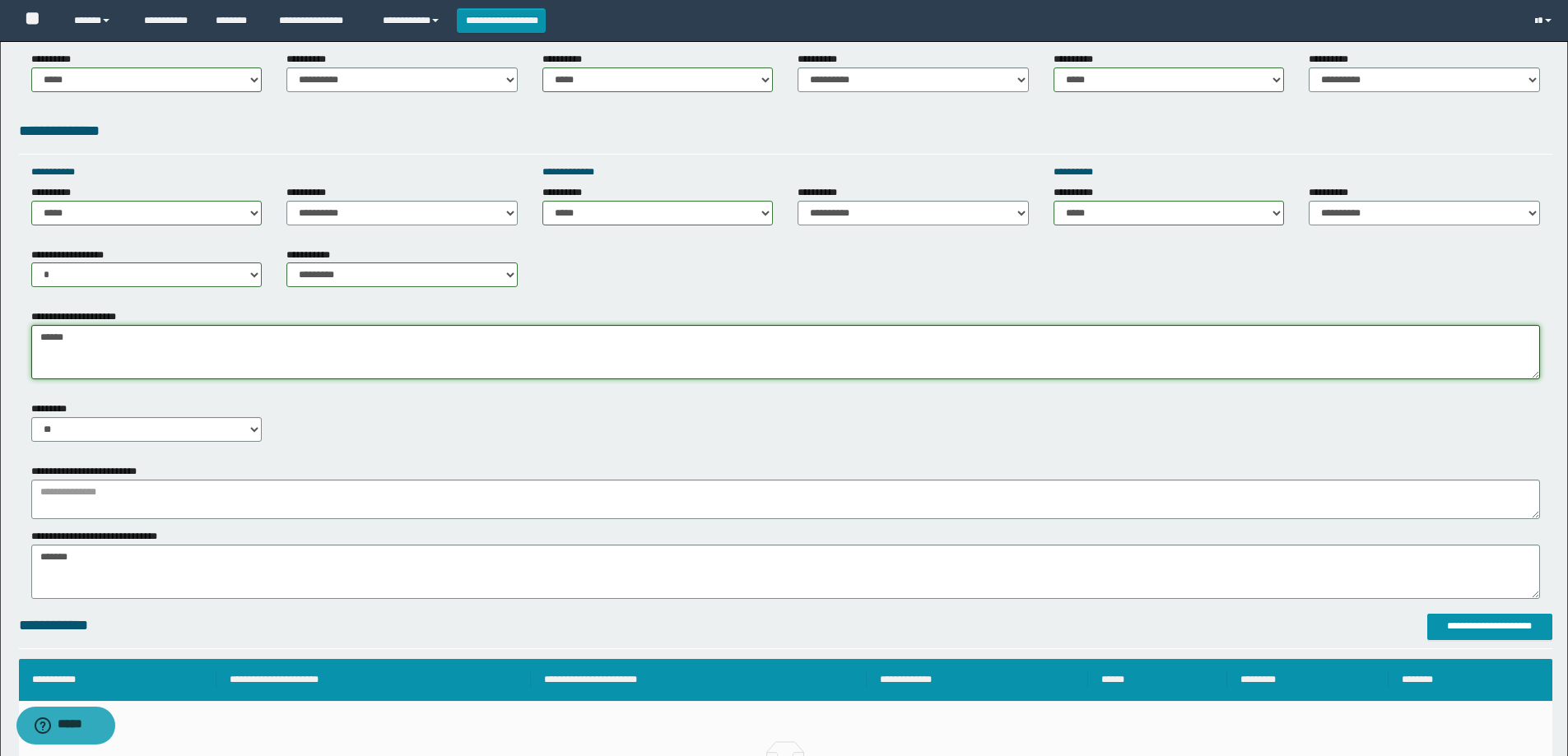 type on "******" 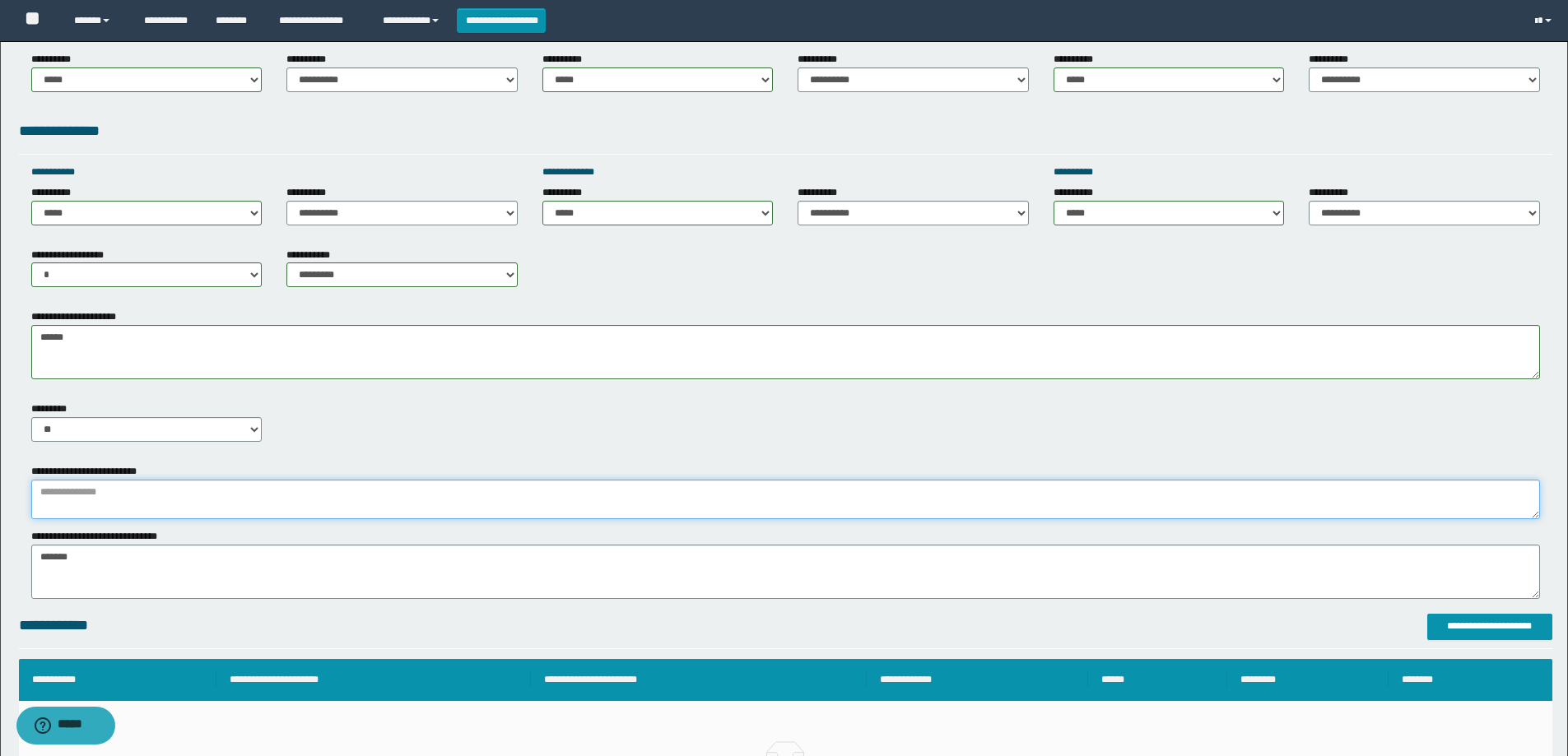 click at bounding box center (785, 499) 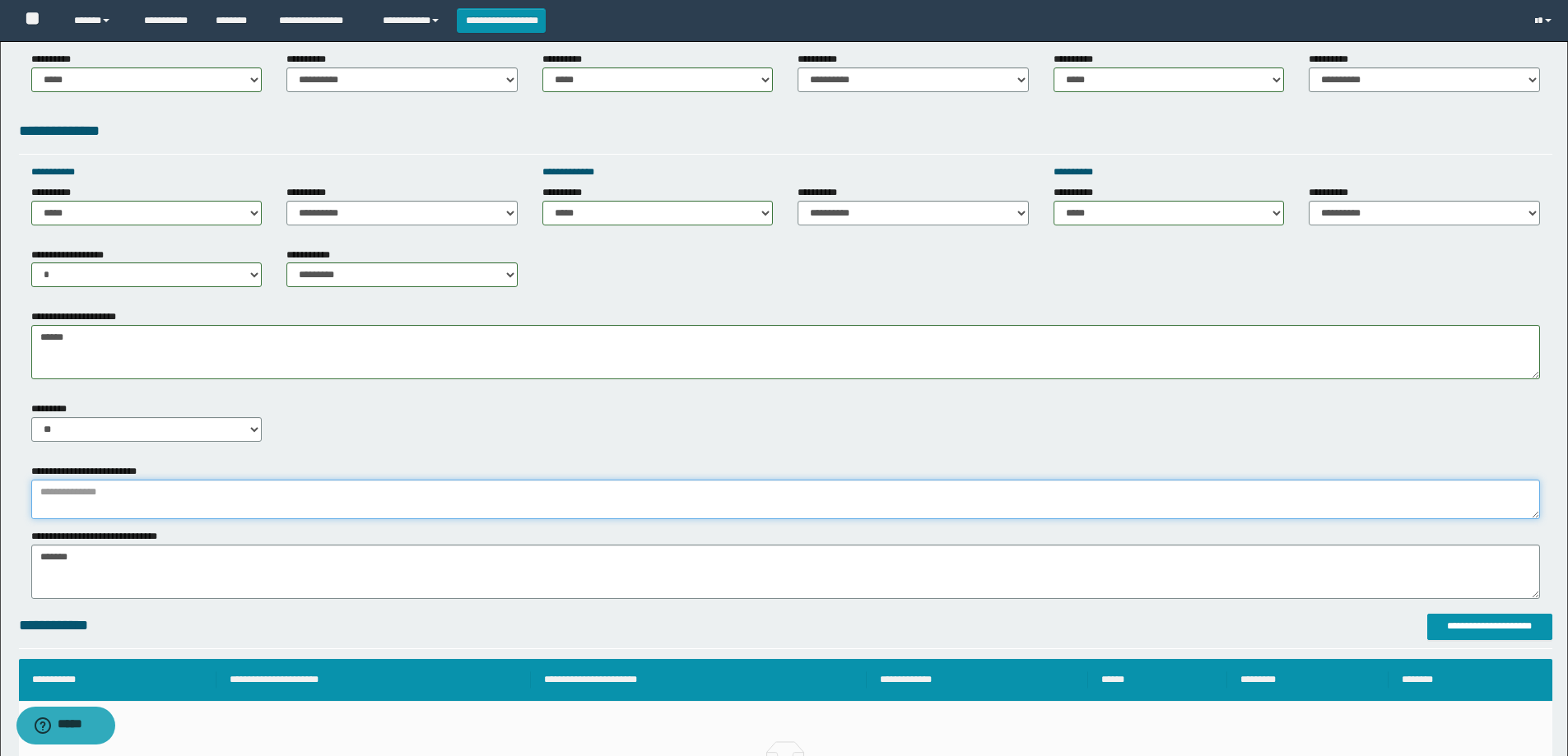 click at bounding box center (785, 499) 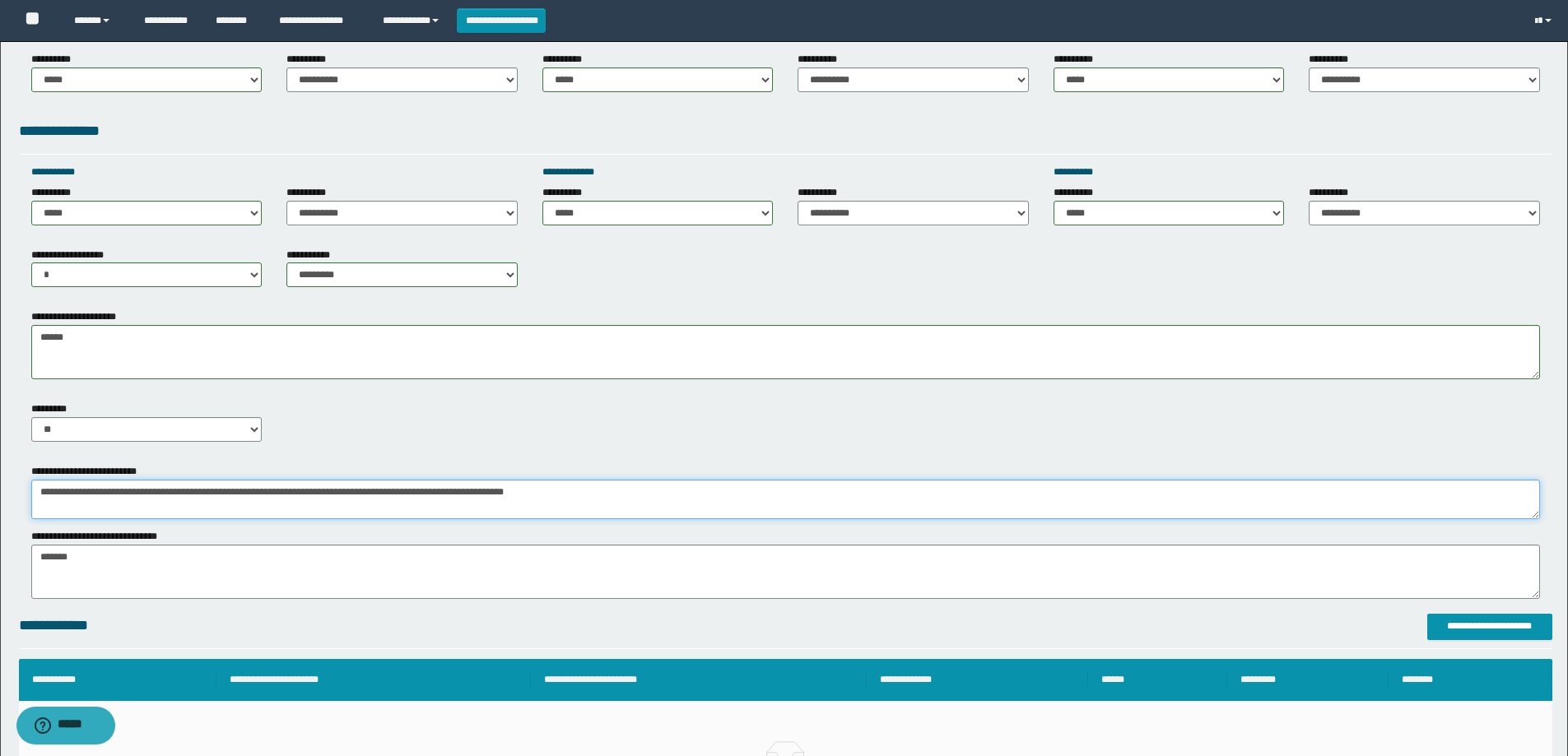 type on "**********" 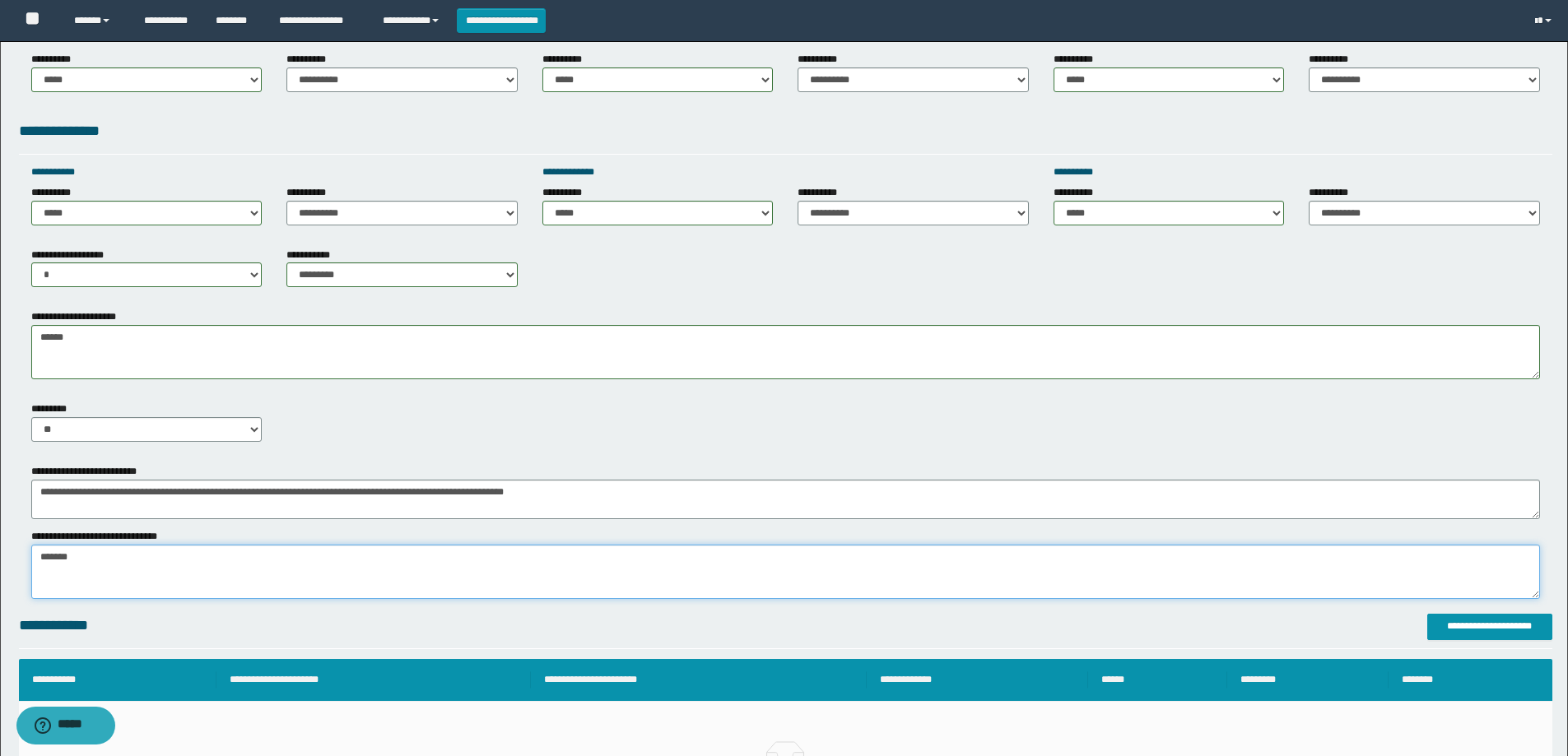 drag, startPoint x: 120, startPoint y: 578, endPoint x: 0, endPoint y: 593, distance: 120.93387 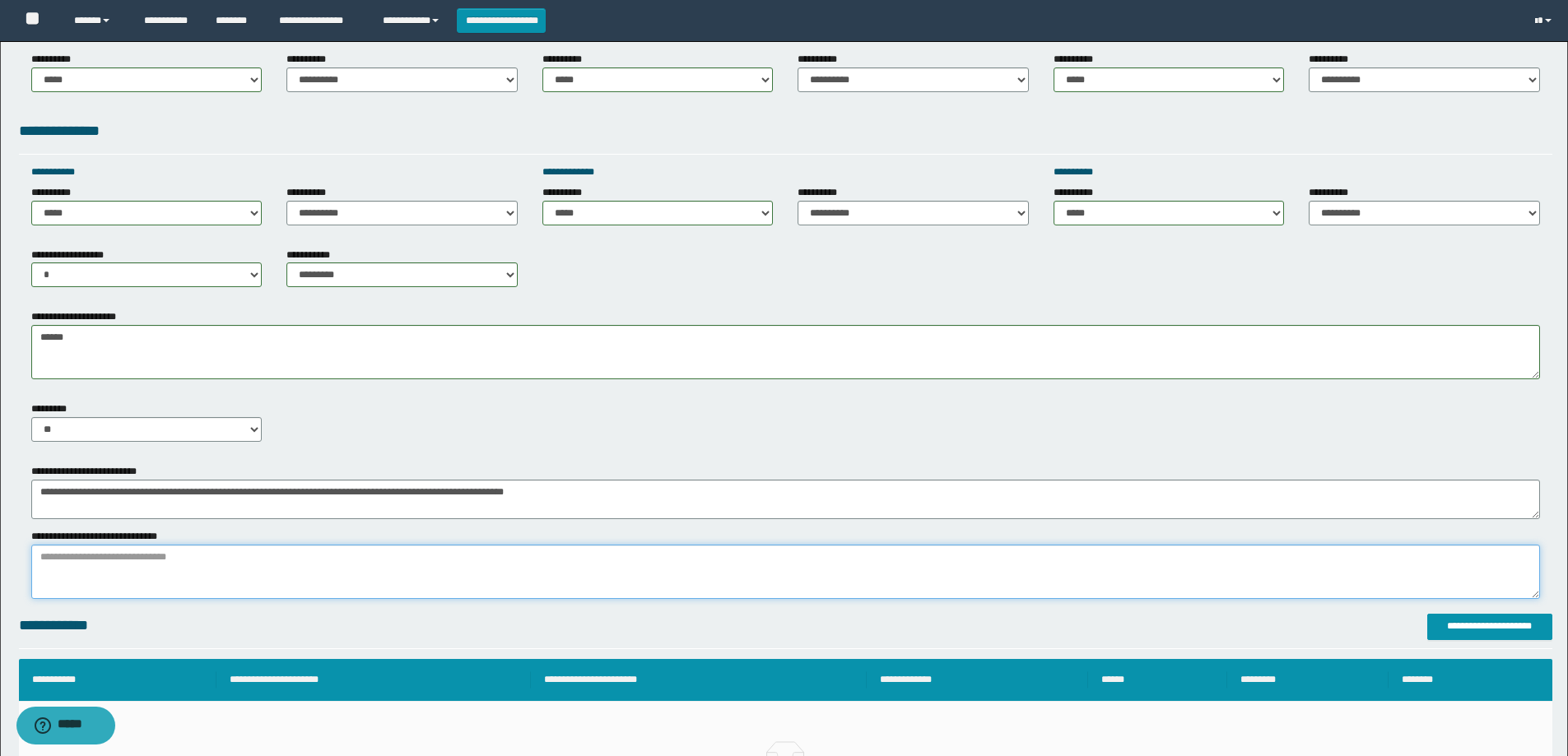 click on "*******" at bounding box center [785, 572] 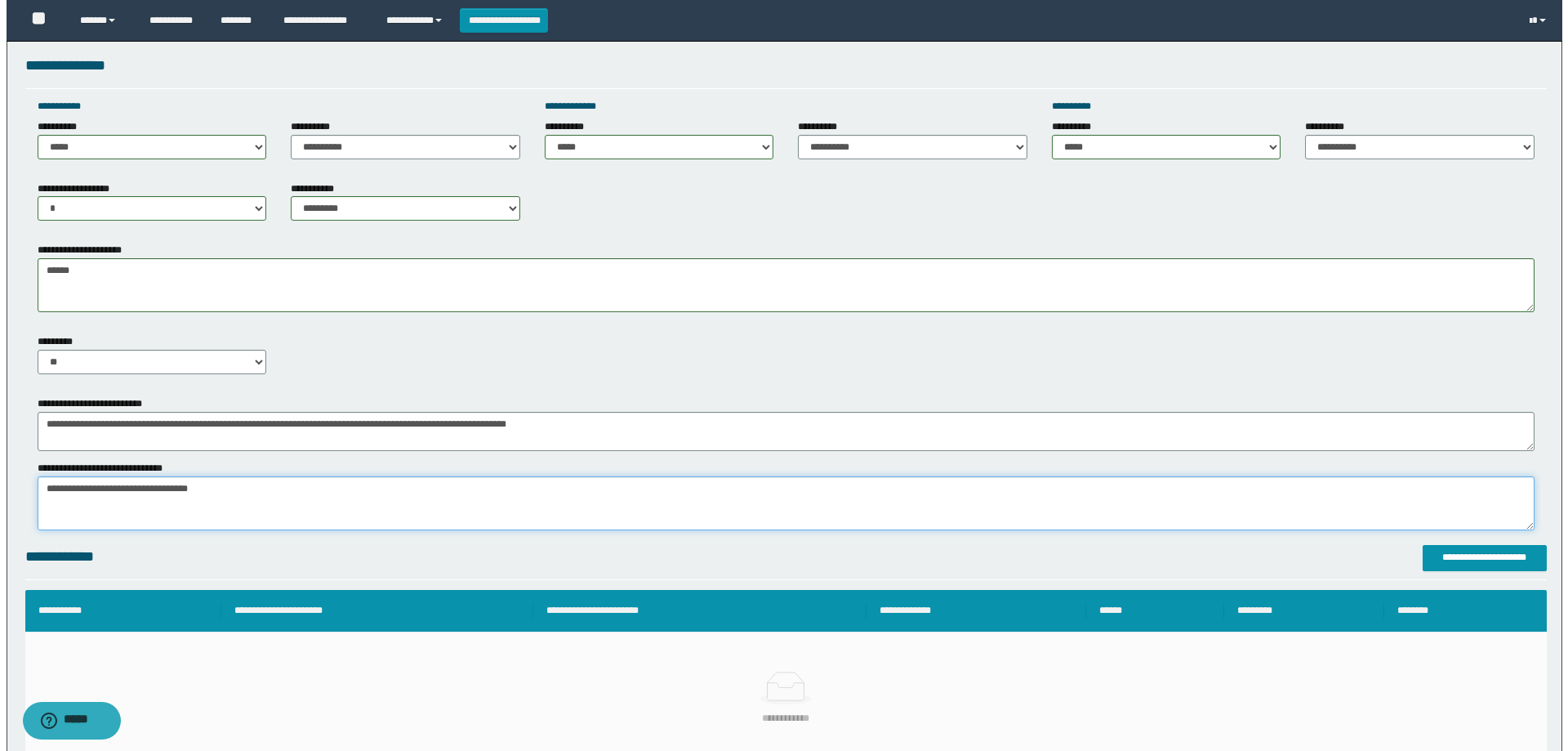 scroll, scrollTop: 735, scrollLeft: 0, axis: vertical 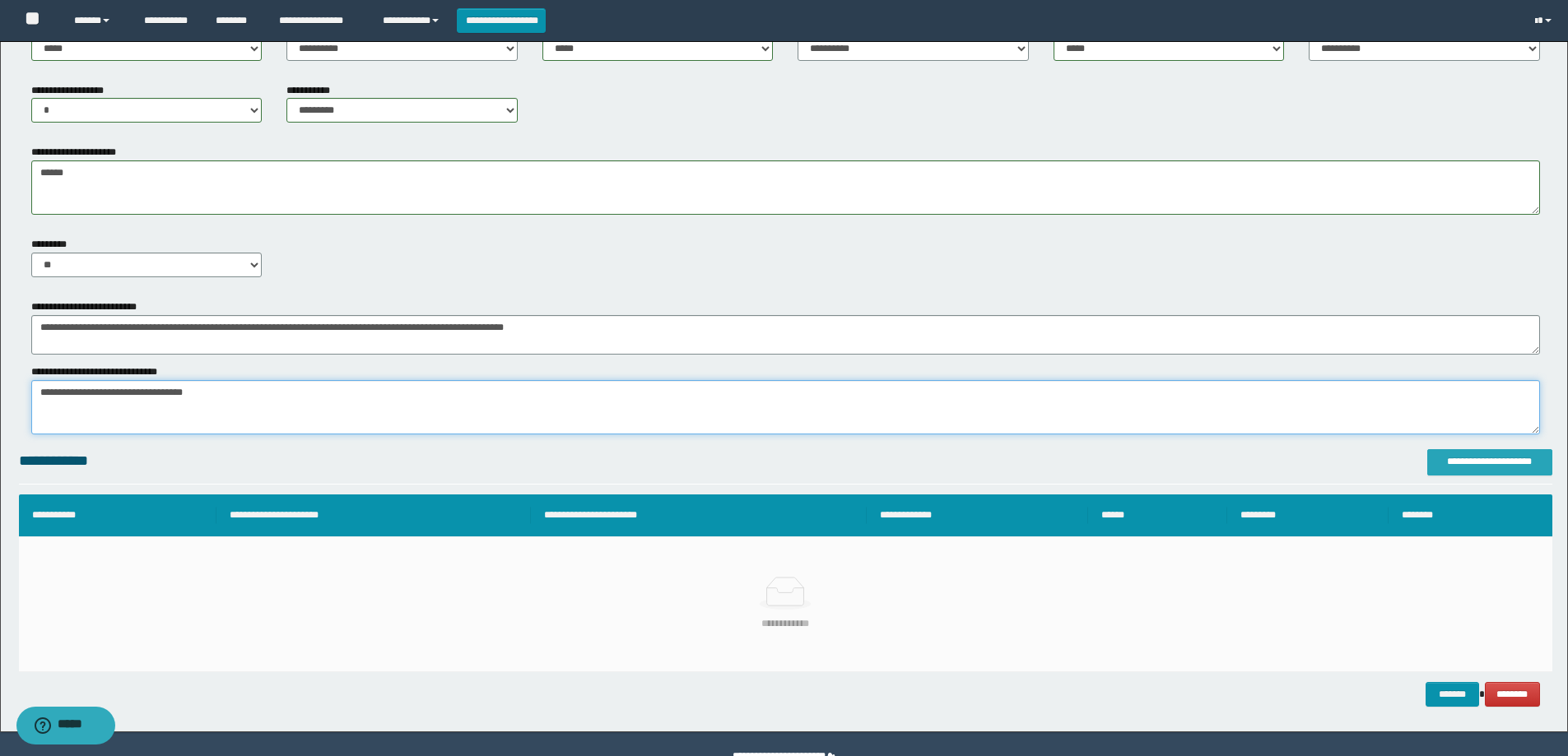 type on "**********" 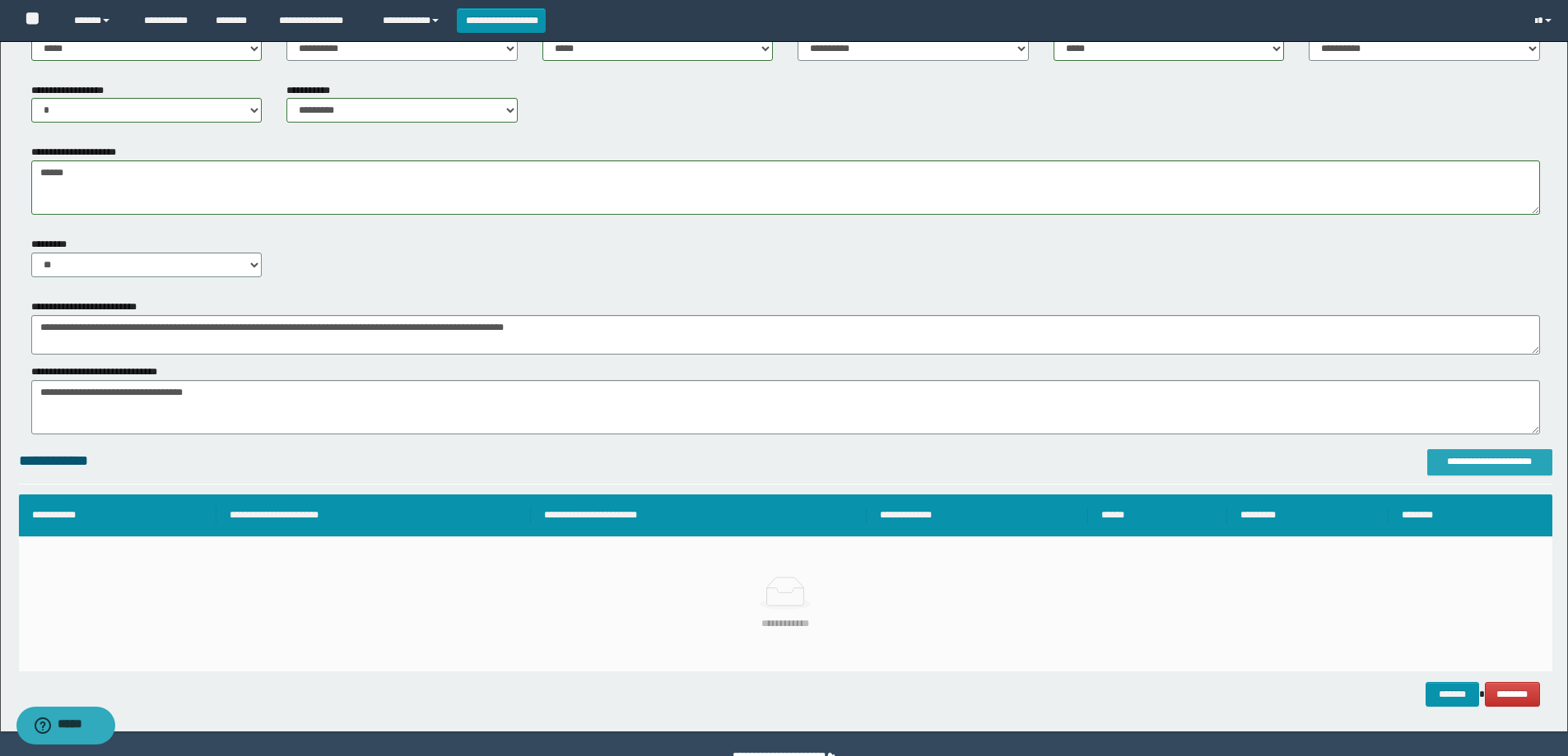 click on "**********" at bounding box center [1490, 461] 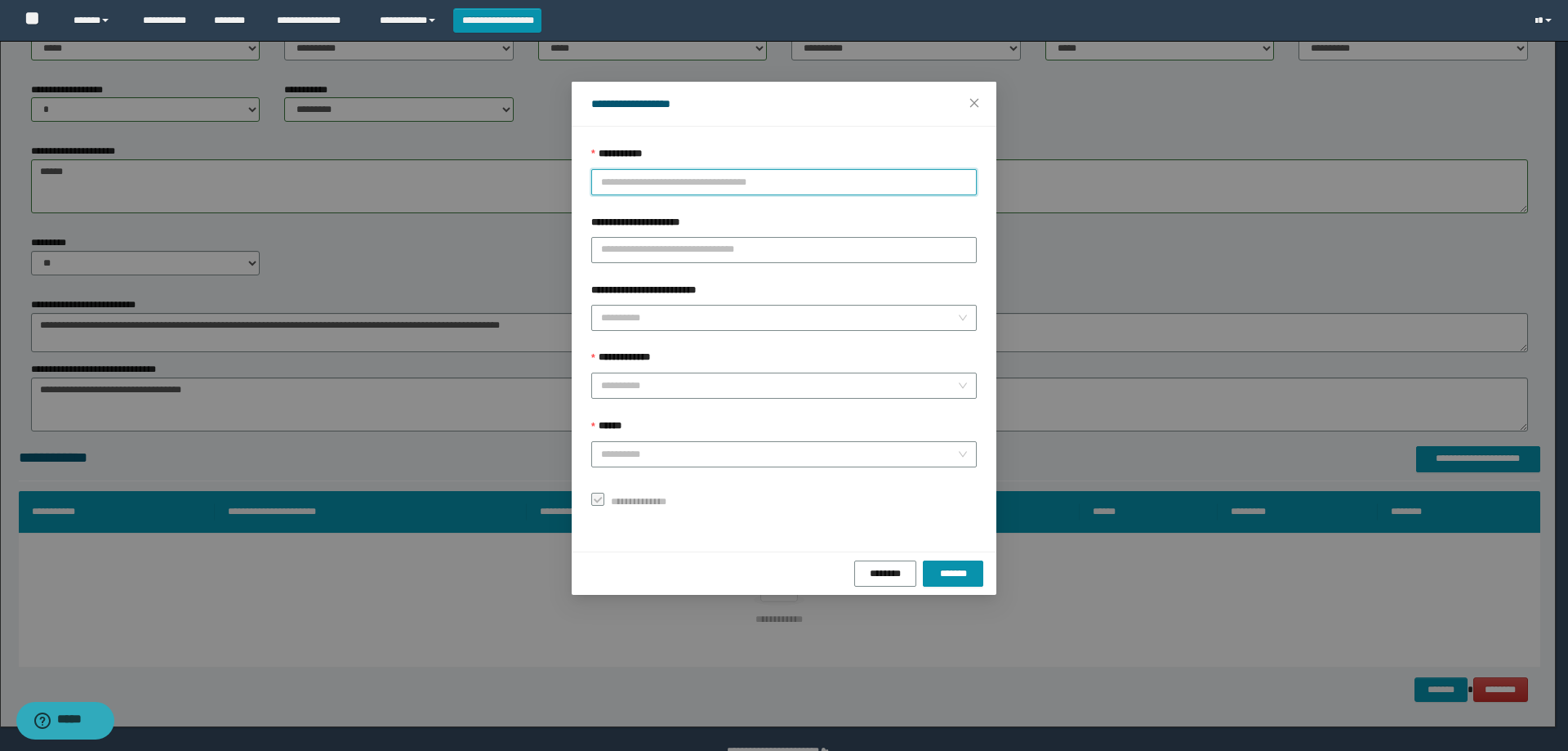 click on "**********" at bounding box center (784, 182) 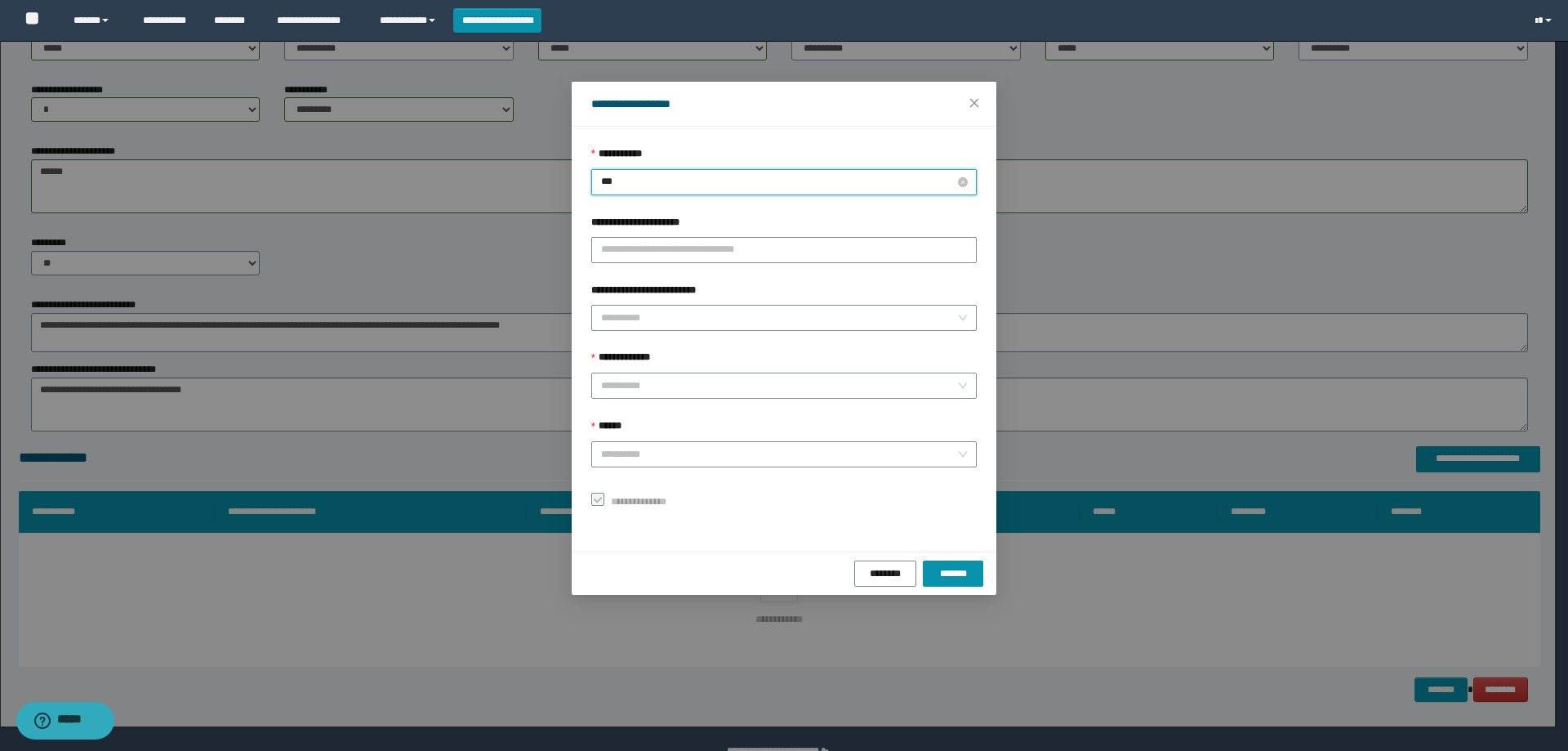 type on "****" 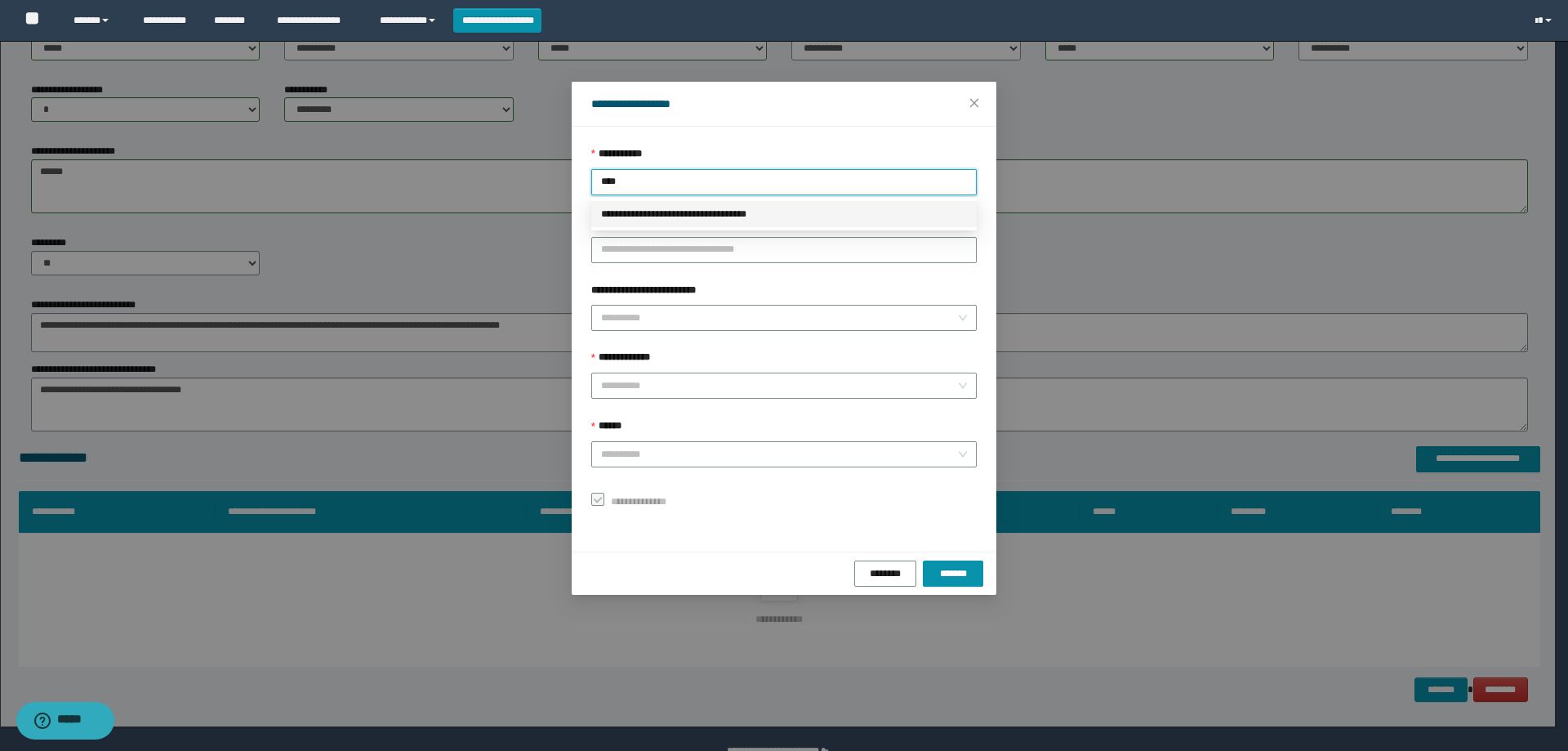click on "**********" at bounding box center (784, 214) 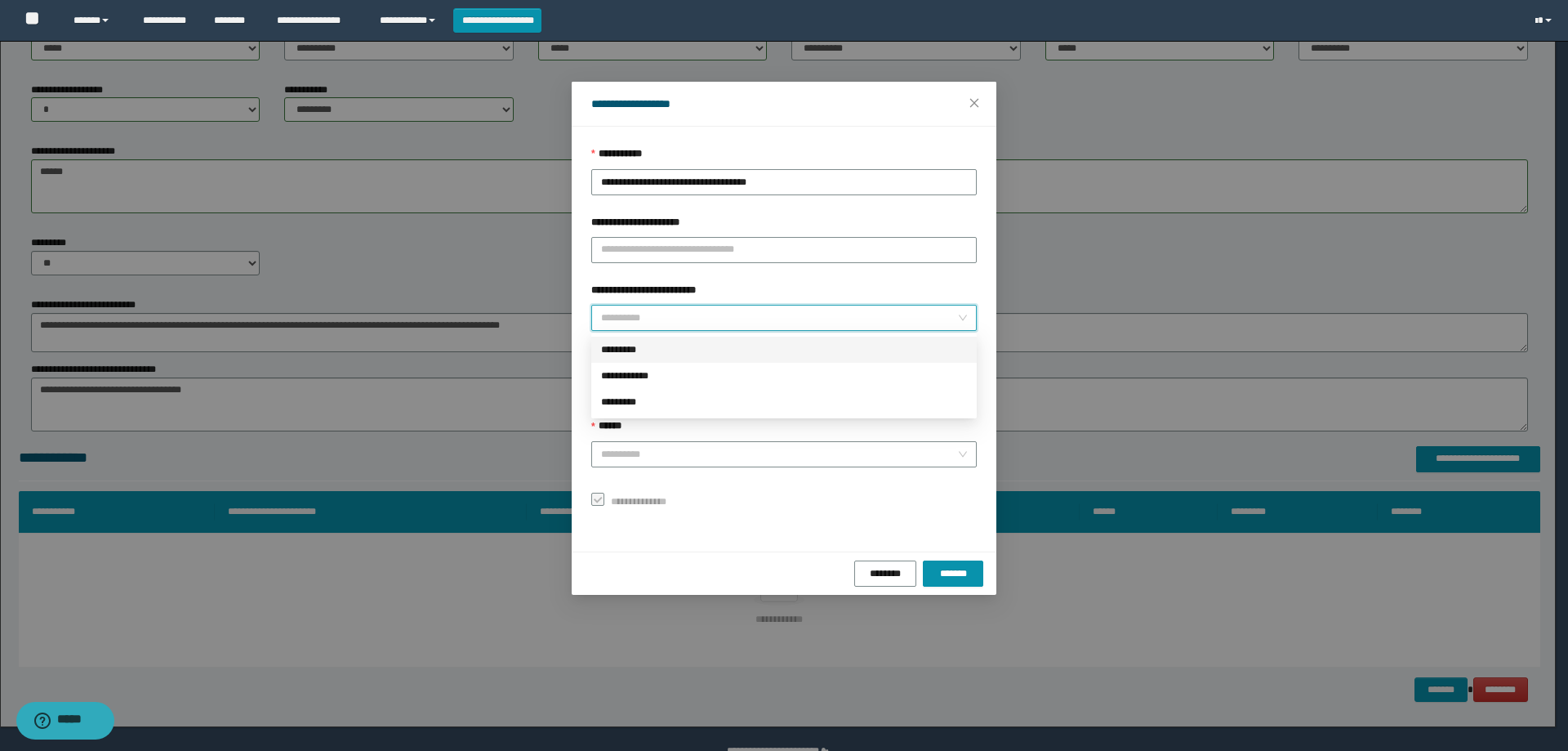 click on "**********" at bounding box center [779, 318] 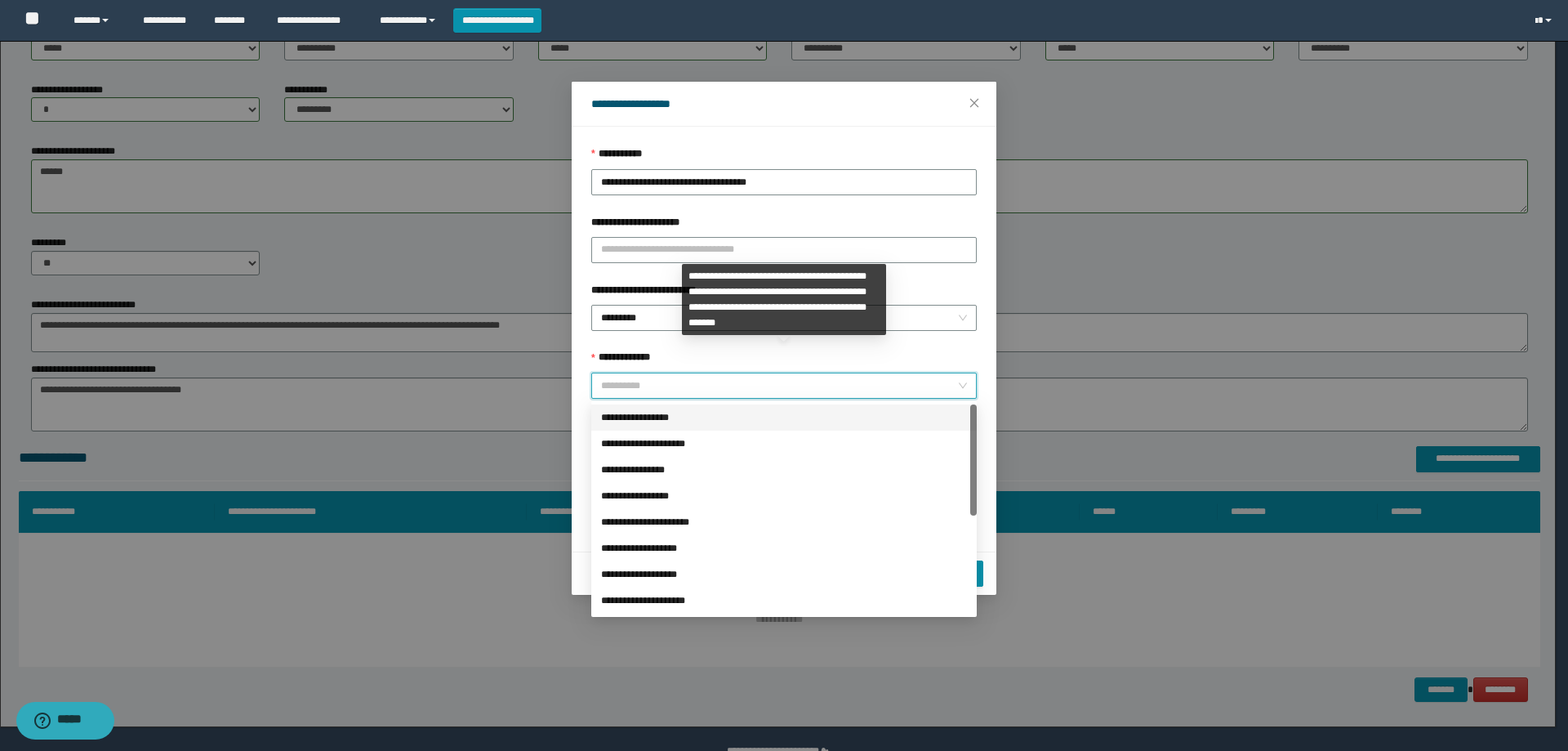 click on "**********" at bounding box center [779, 386] 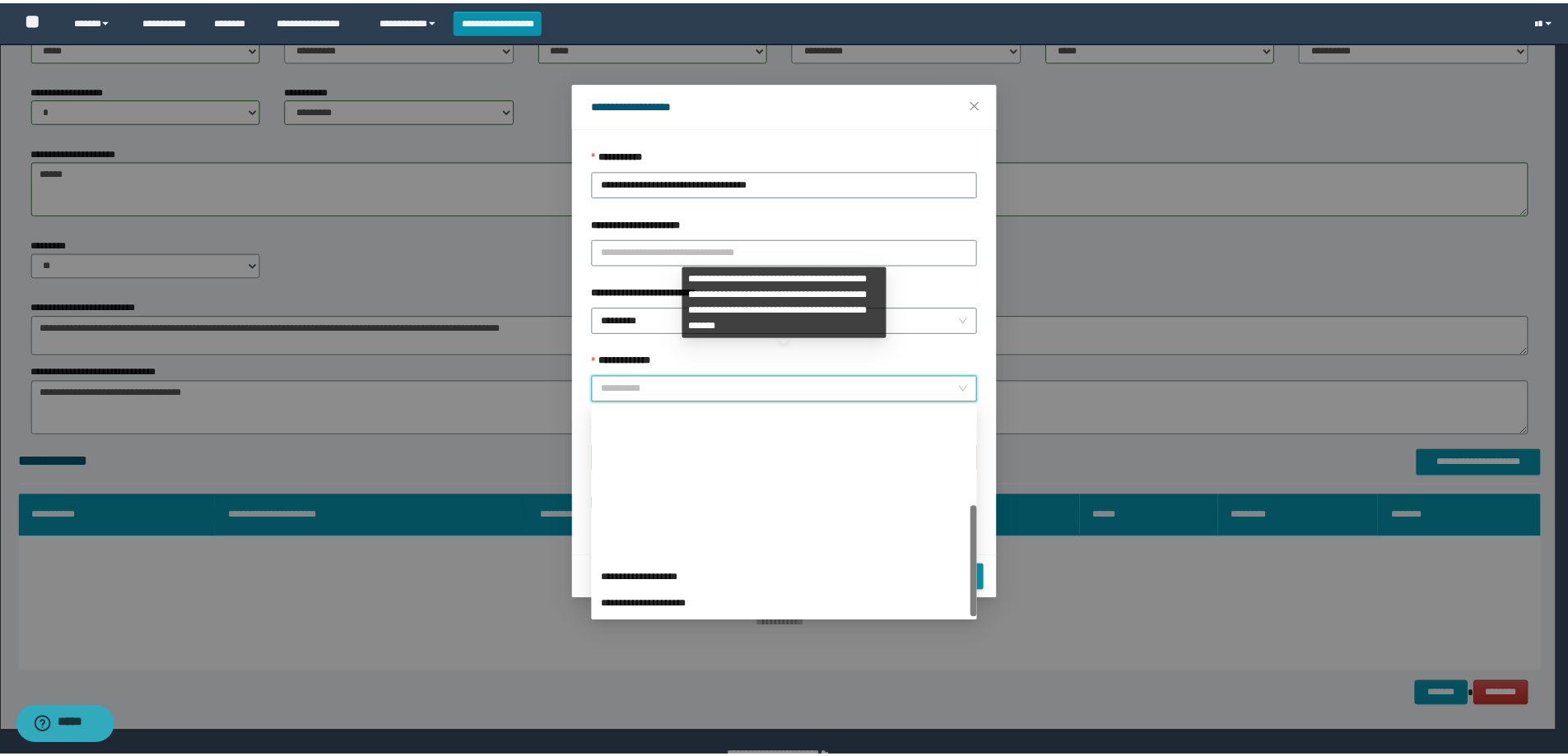scroll, scrollTop: 184, scrollLeft: 0, axis: vertical 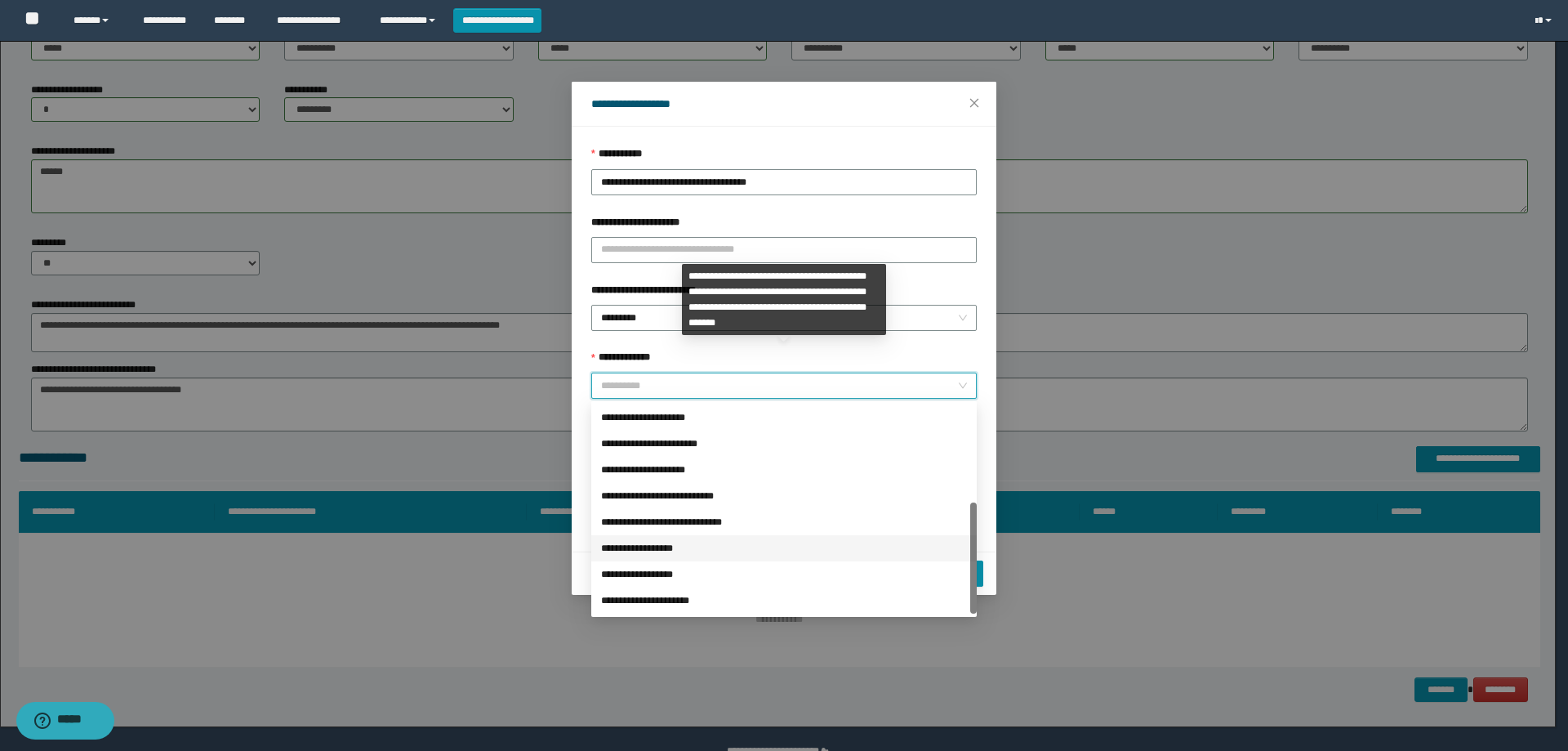click on "**********" at bounding box center (784, 548) 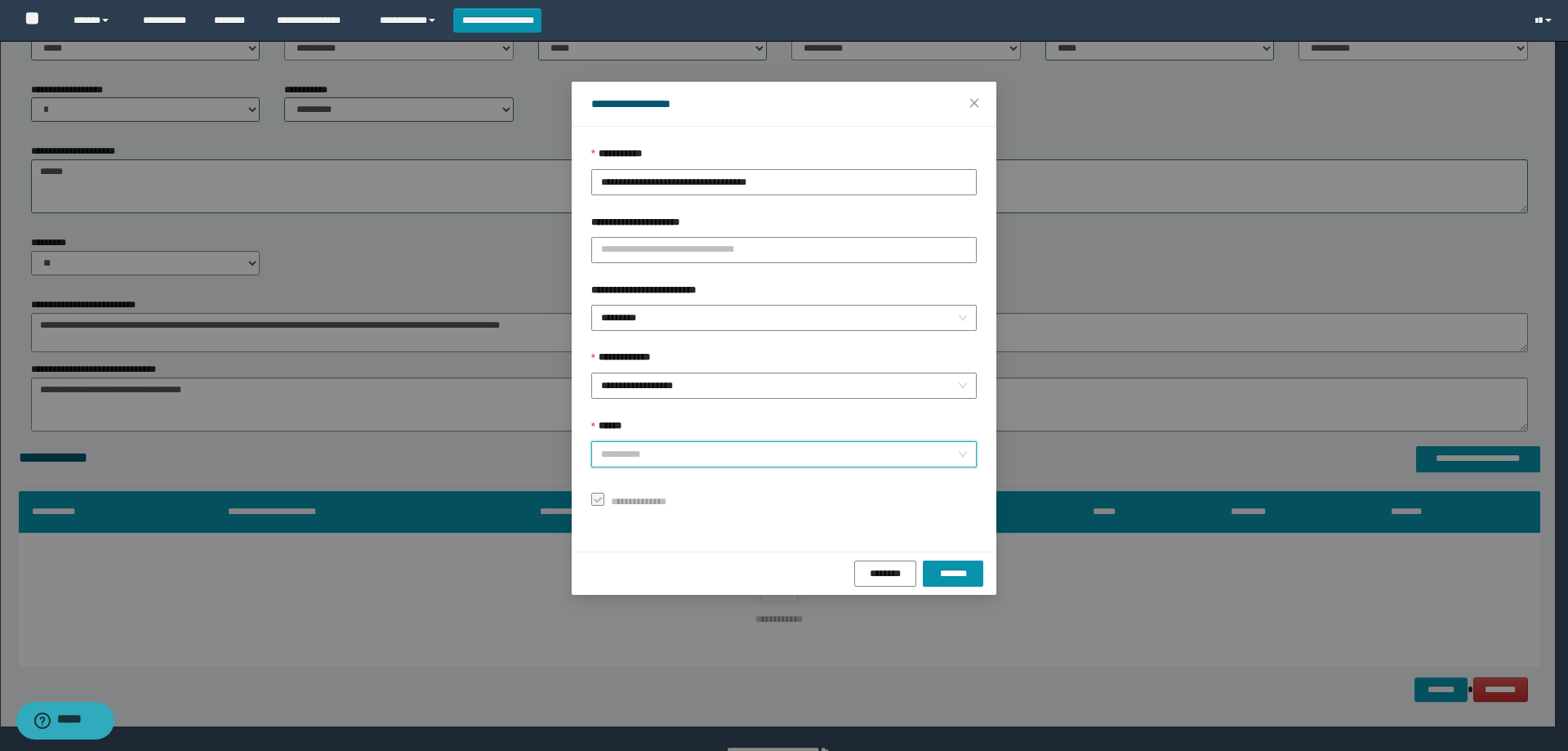 click on "******" at bounding box center (779, 454) 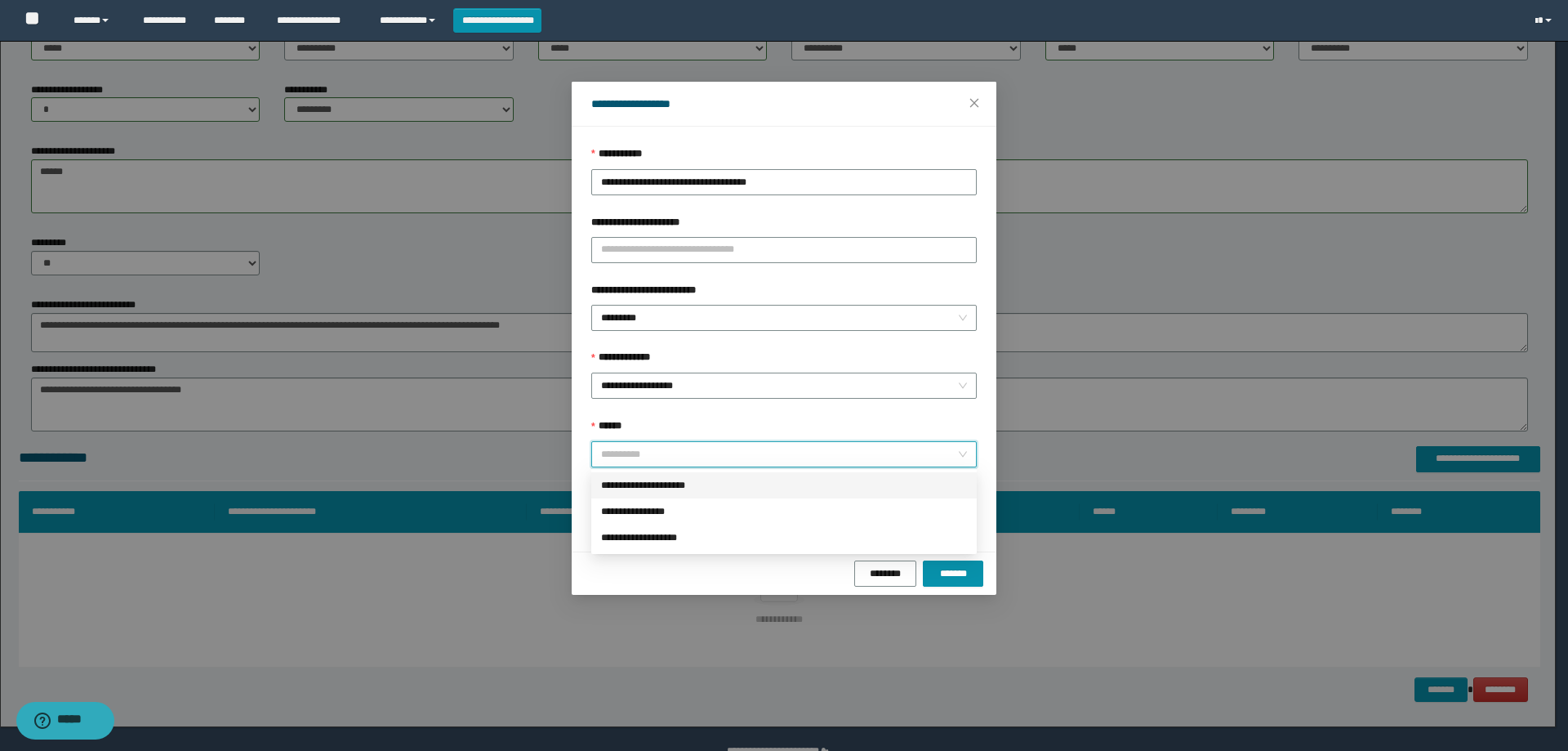 click on "**********" at bounding box center [784, 485] 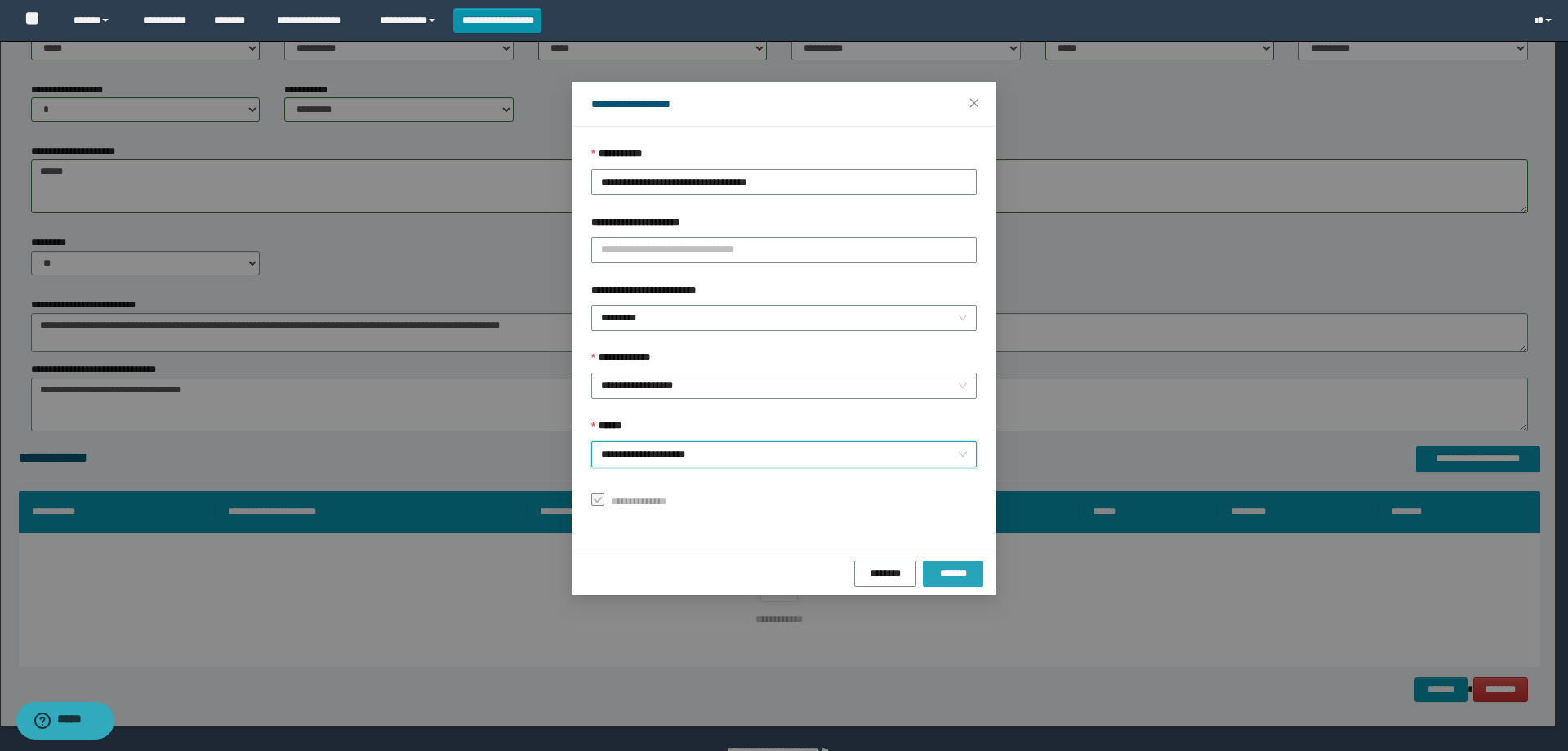 drag, startPoint x: 956, startPoint y: 576, endPoint x: 858, endPoint y: 550, distance: 101.3903 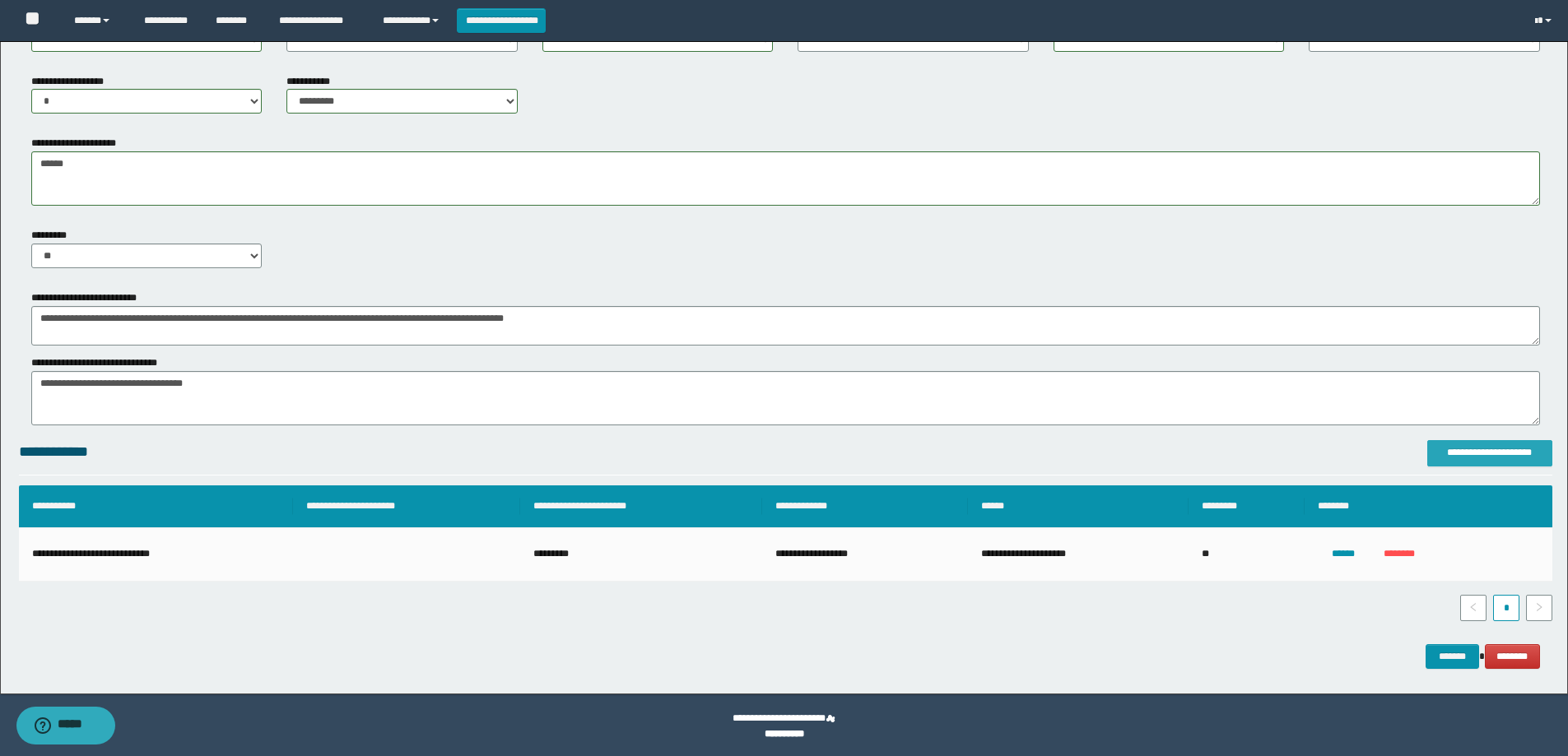 scroll, scrollTop: 752, scrollLeft: 0, axis: vertical 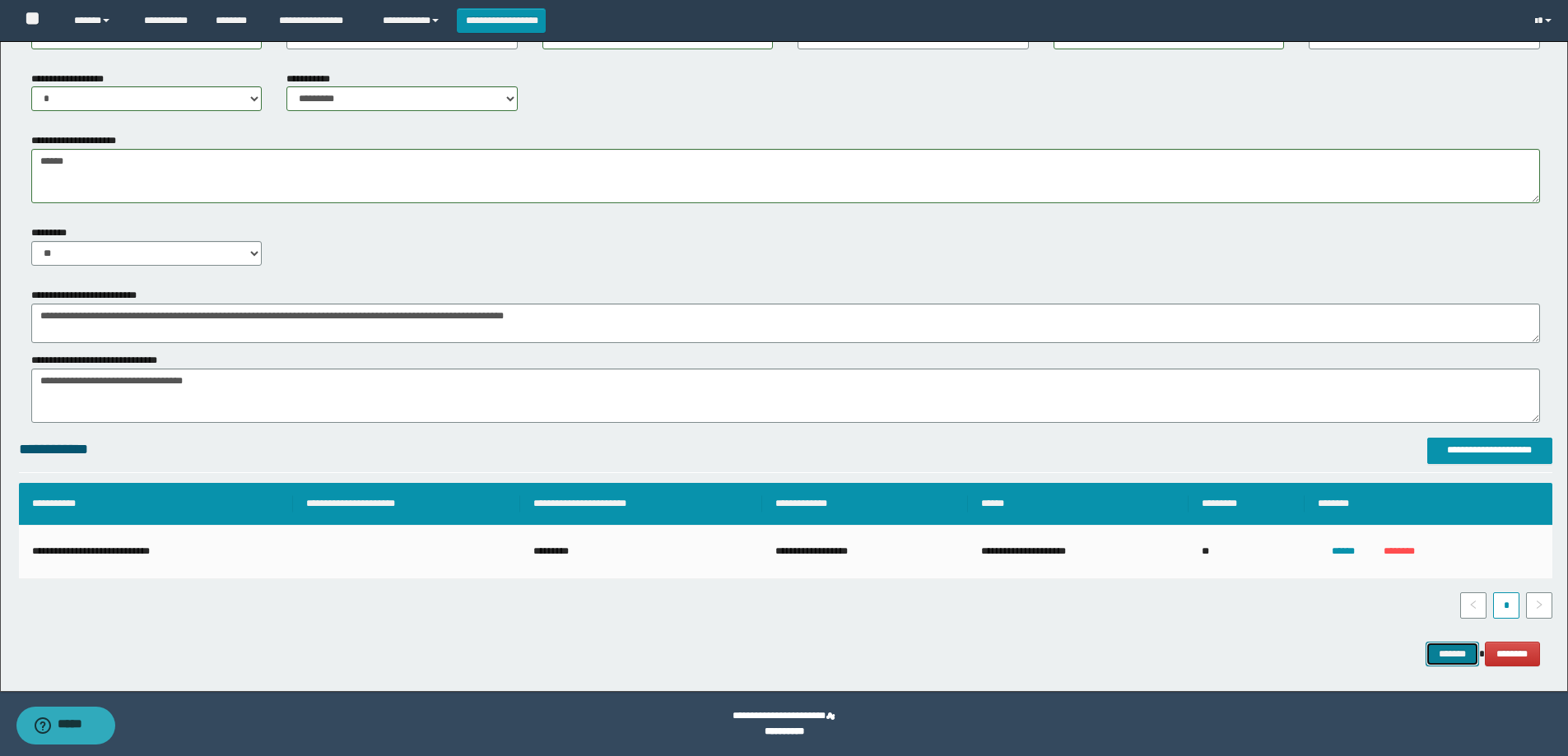 click on "*******" at bounding box center (1452, 654) 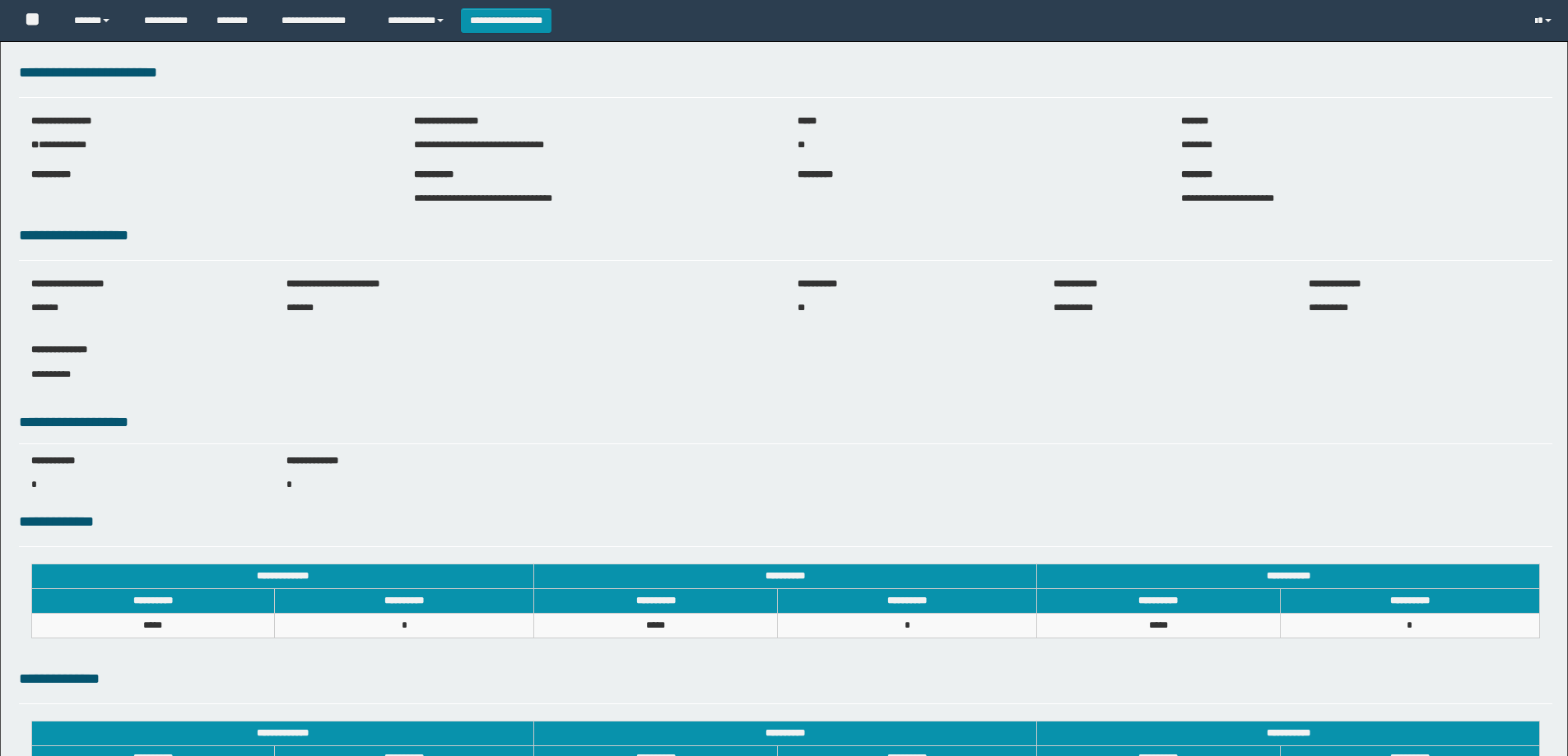 scroll, scrollTop: 0, scrollLeft: 0, axis: both 